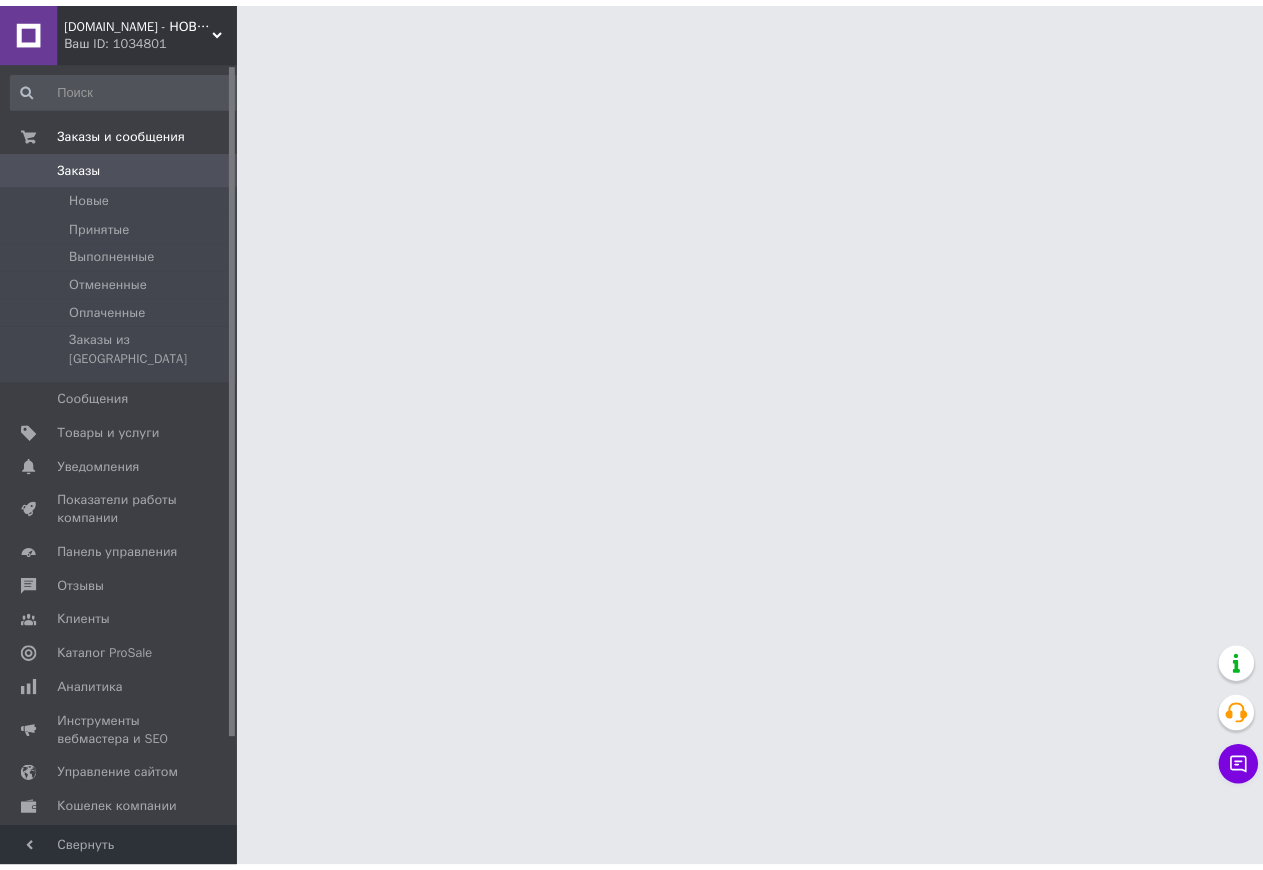 scroll, scrollTop: 0, scrollLeft: 0, axis: both 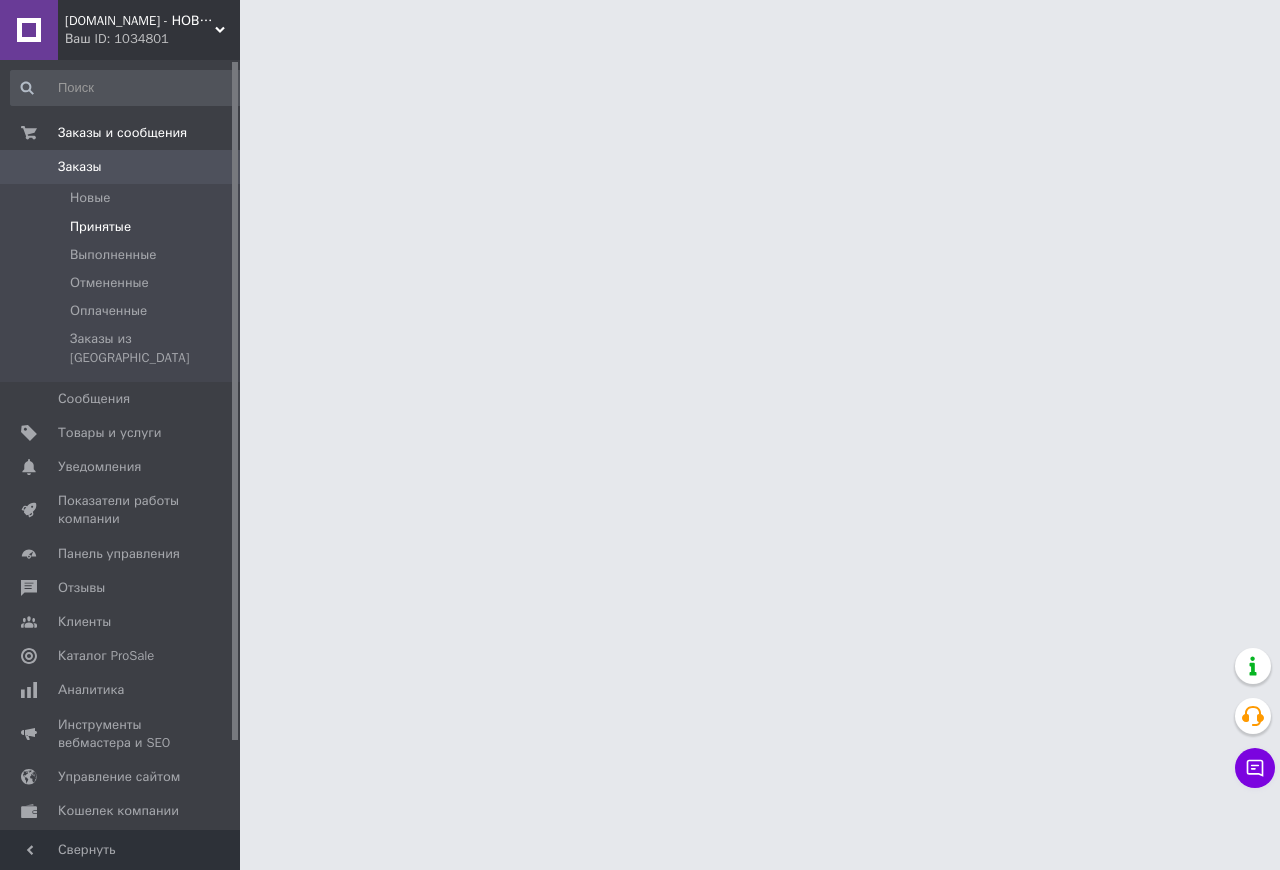 click on "Принятые" at bounding box center [100, 227] 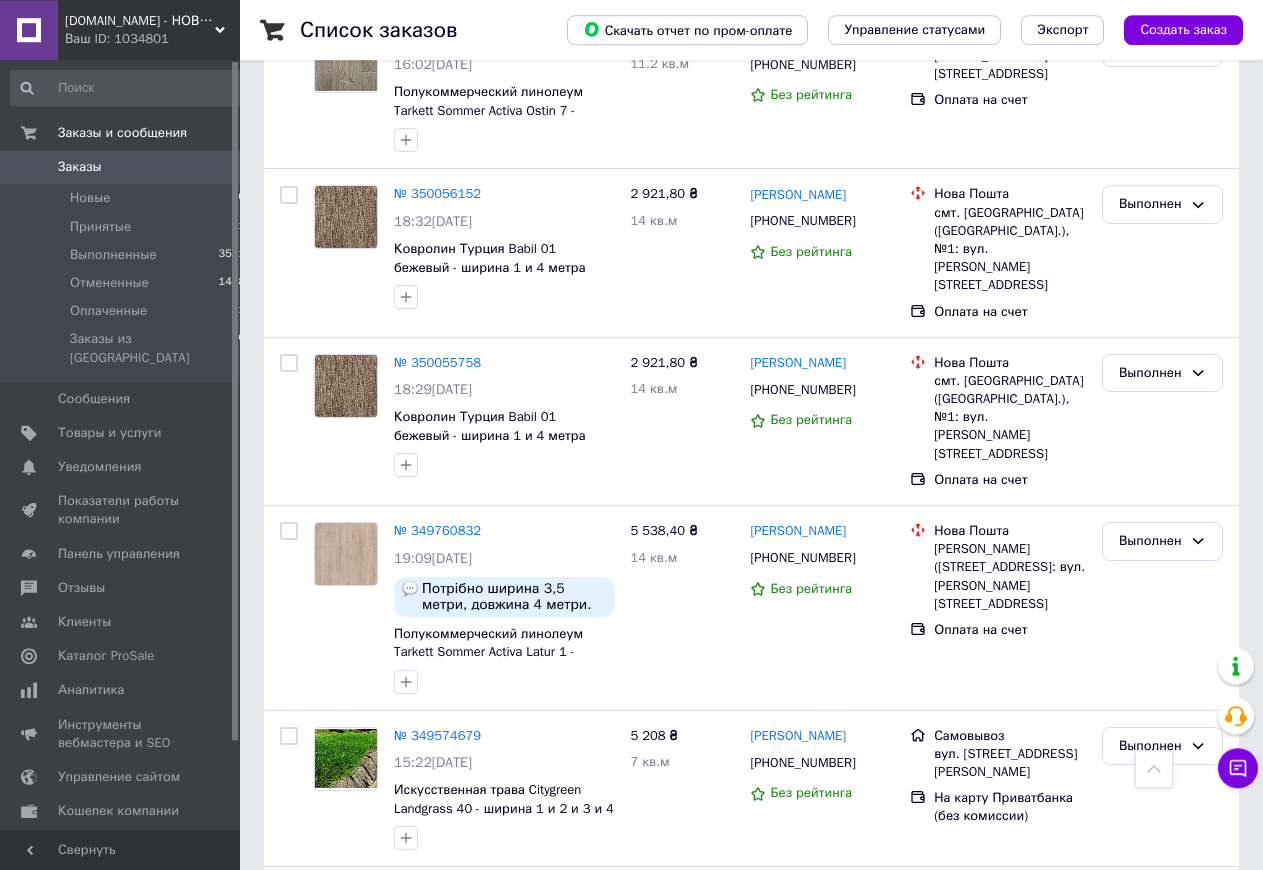scroll, scrollTop: 2920, scrollLeft: 0, axis: vertical 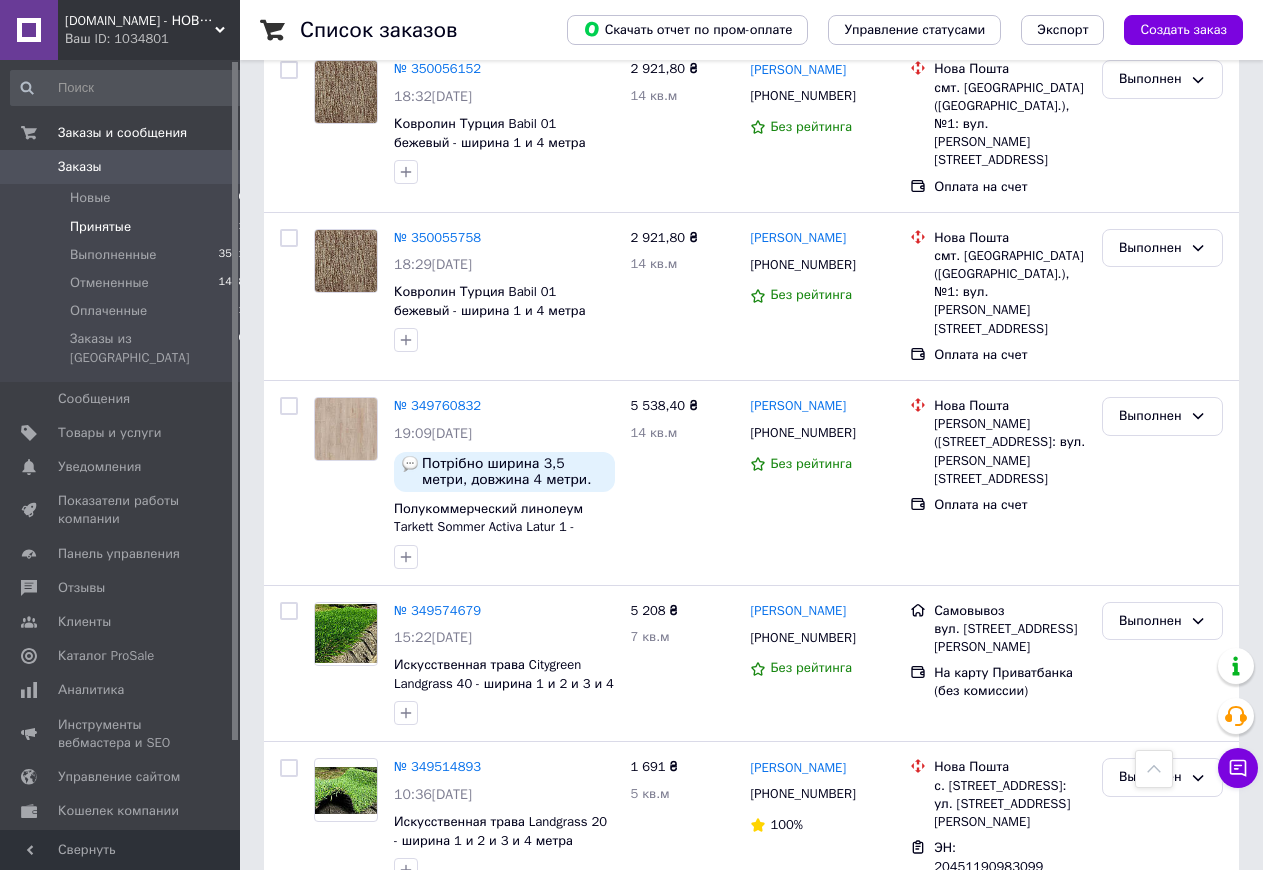 click on "Принятые" at bounding box center [100, 227] 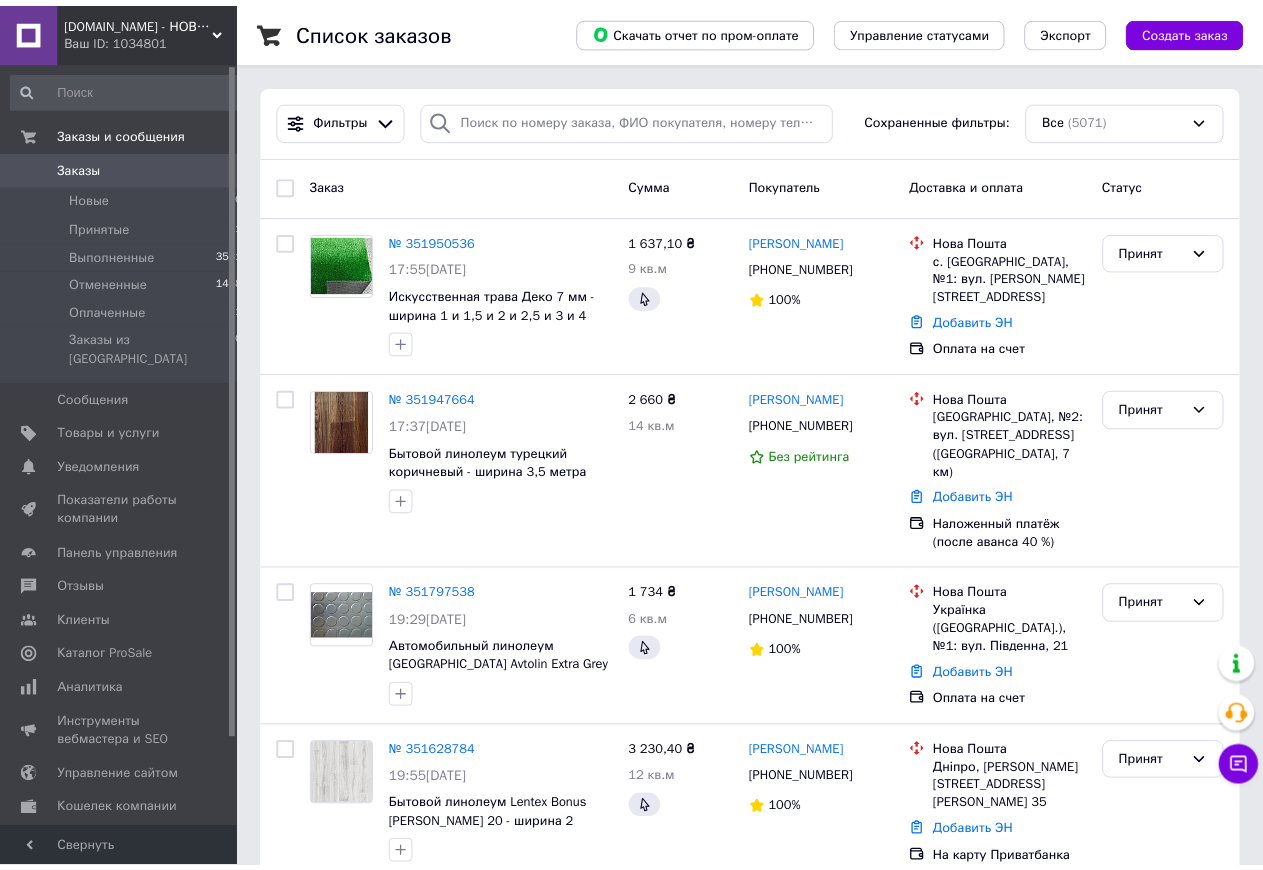 scroll, scrollTop: 0, scrollLeft: 0, axis: both 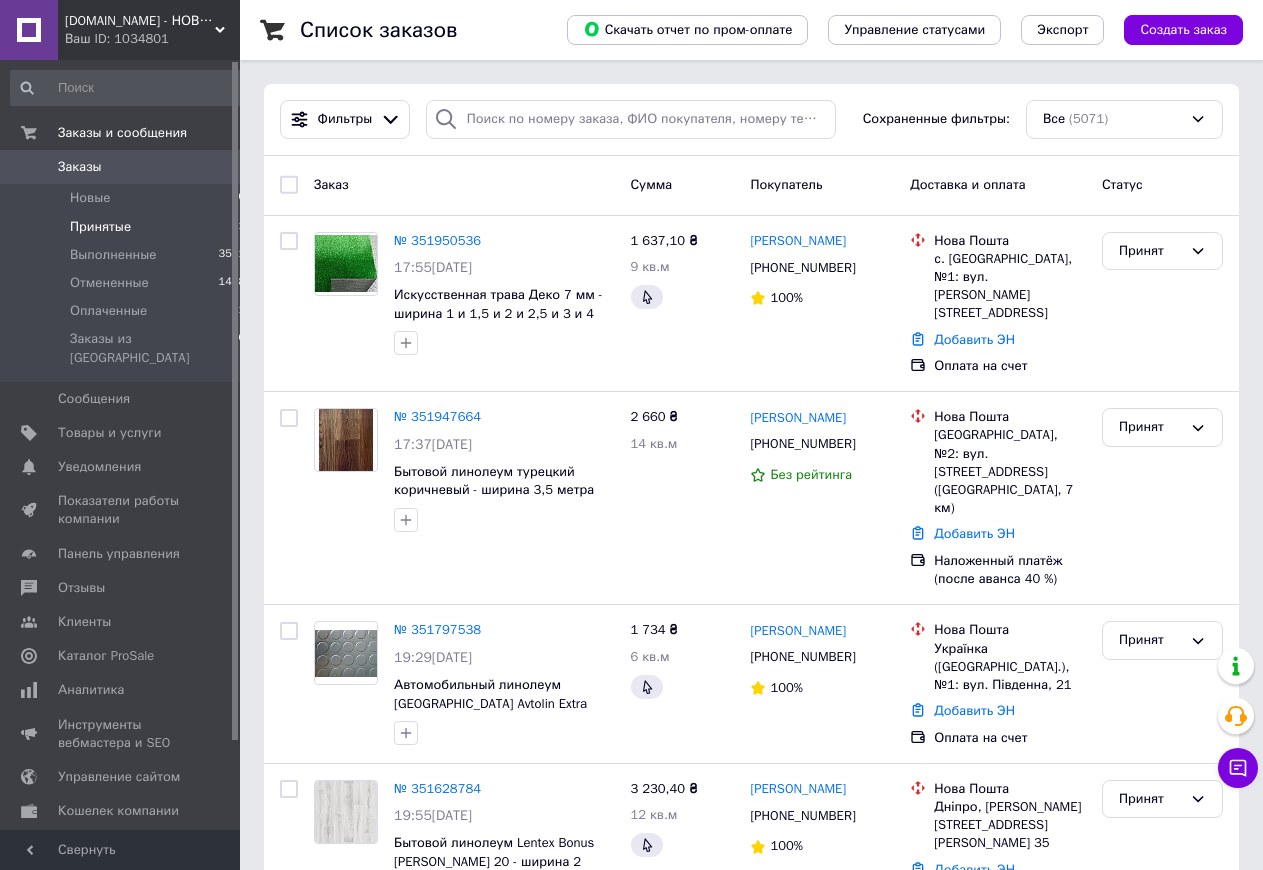 click on "Принятые 11" at bounding box center [128, 227] 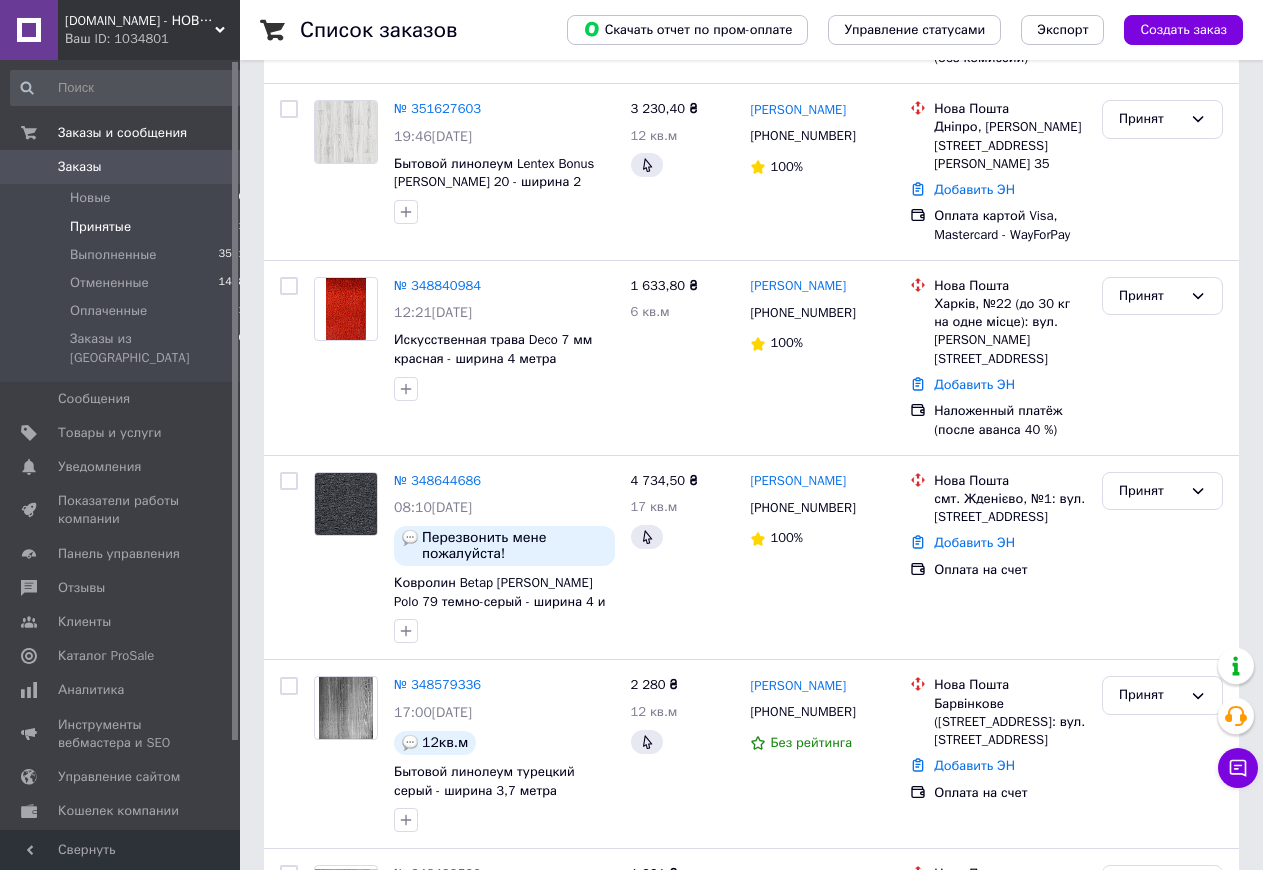 scroll, scrollTop: 1404, scrollLeft: 0, axis: vertical 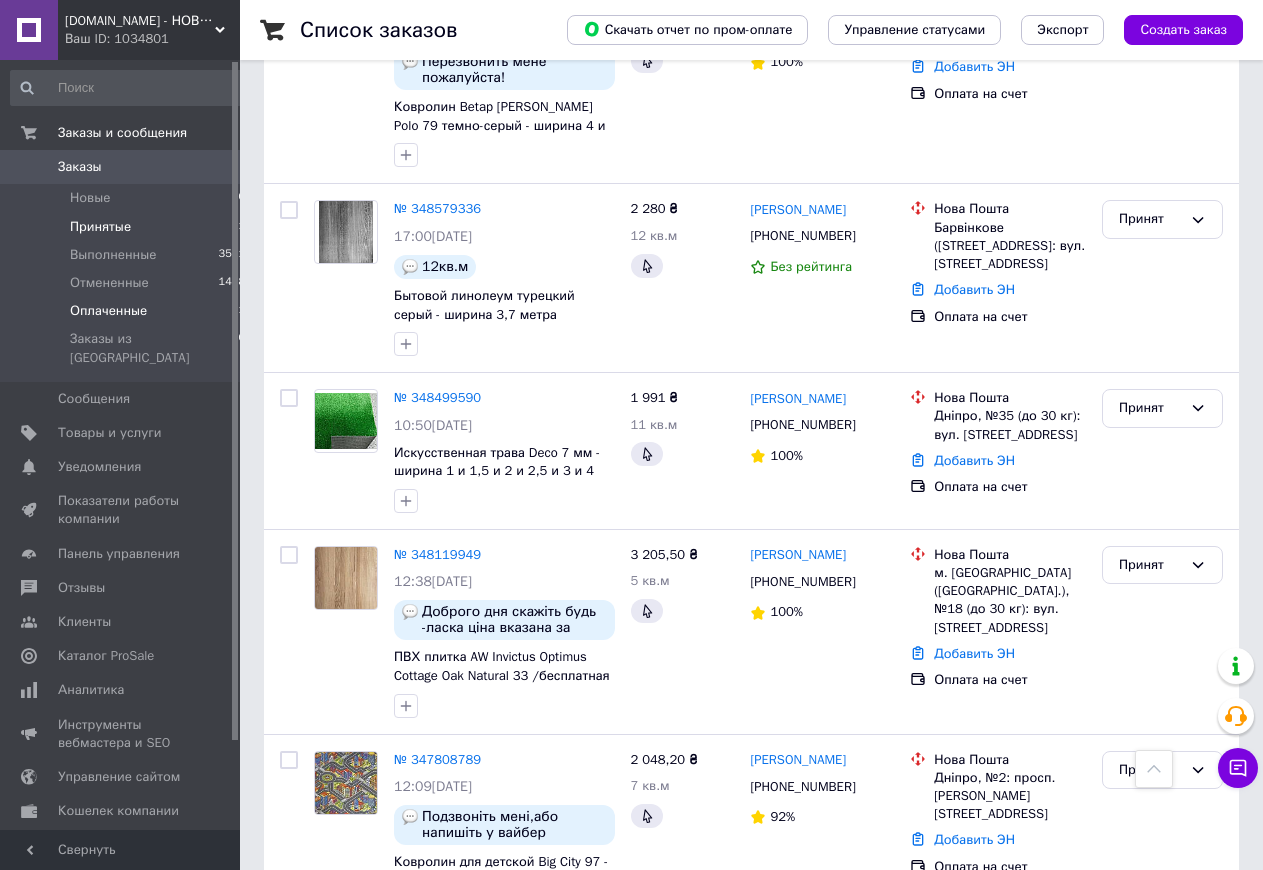 click on "Оплаченные 1" at bounding box center (128, 311) 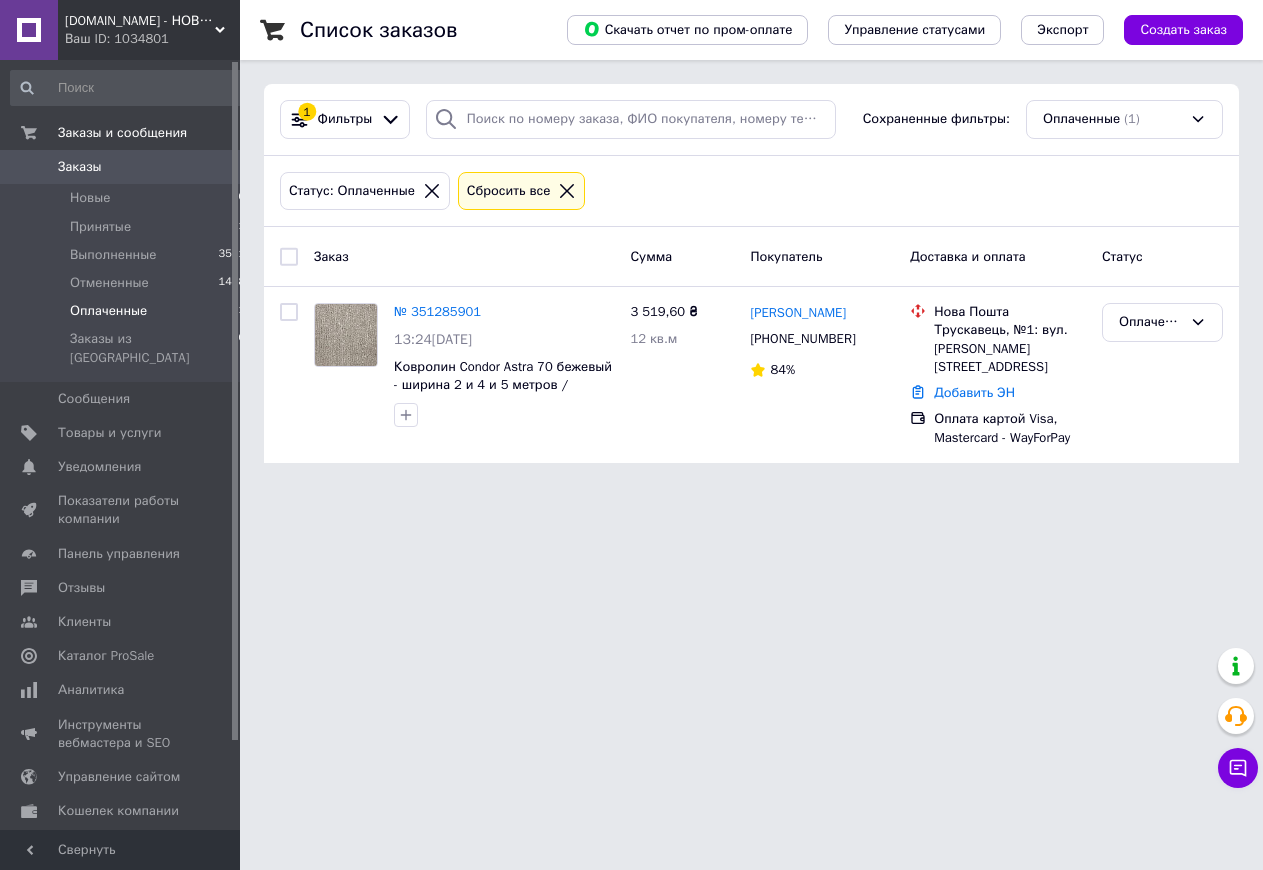 scroll, scrollTop: 0, scrollLeft: 0, axis: both 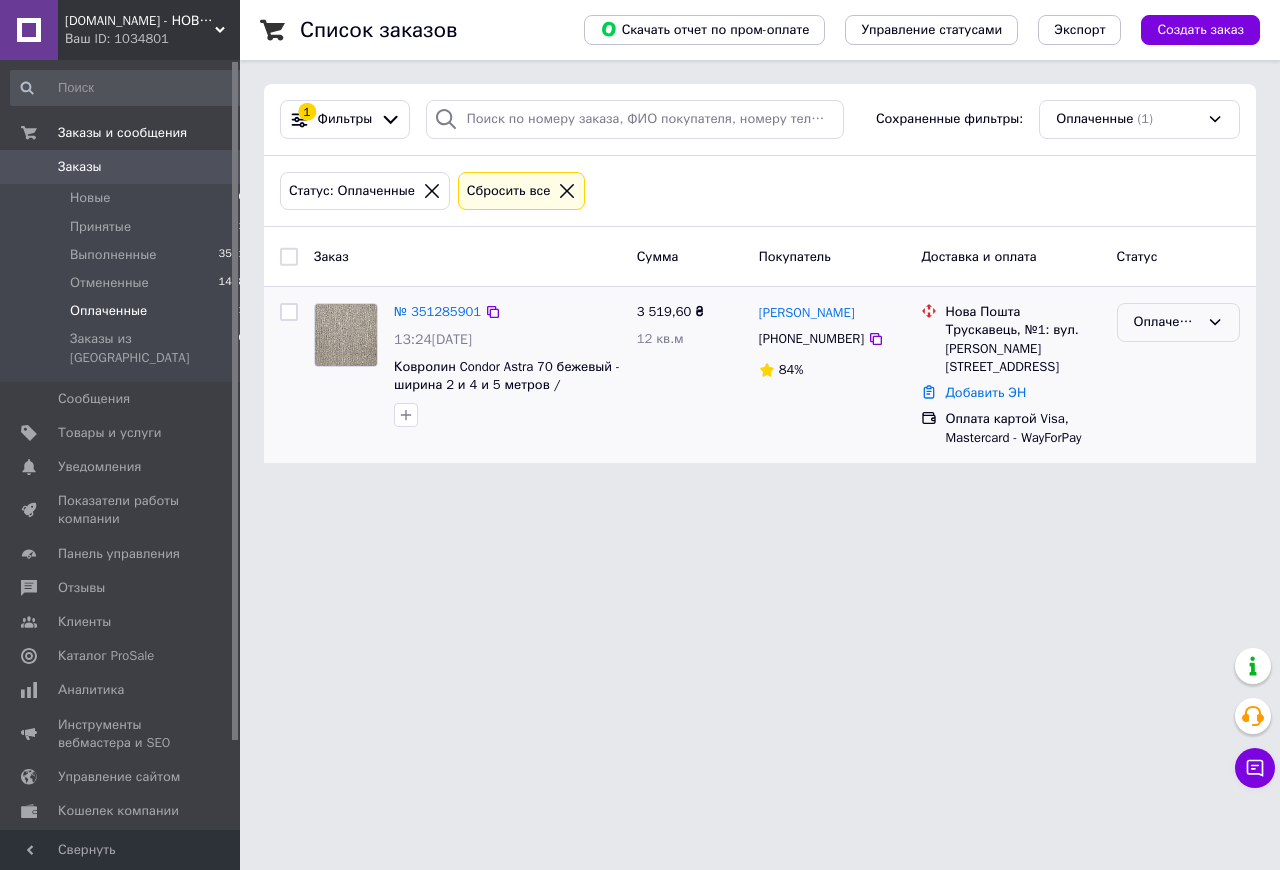 click on "Оплаченный" at bounding box center (1178, 322) 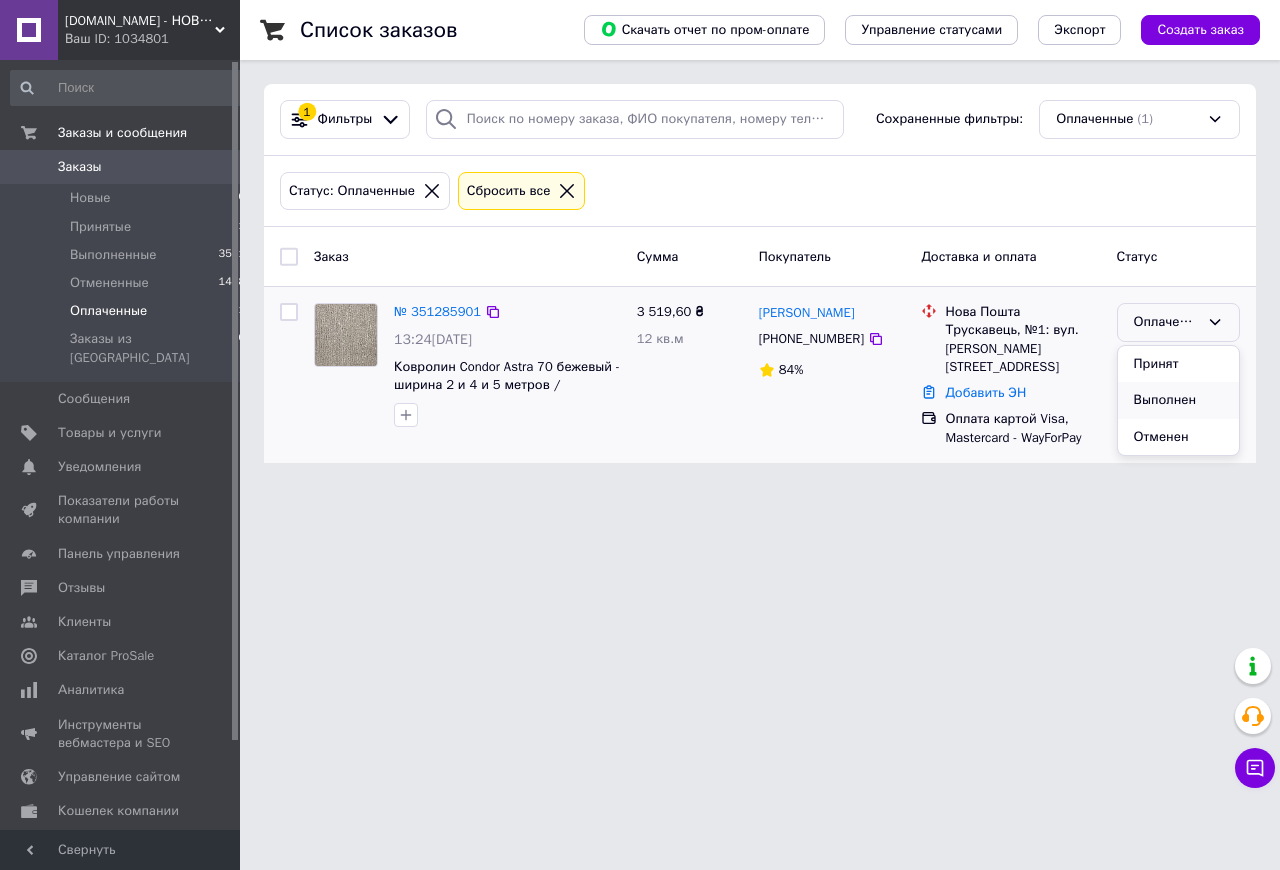 click on "Выполнен" at bounding box center [1178, 400] 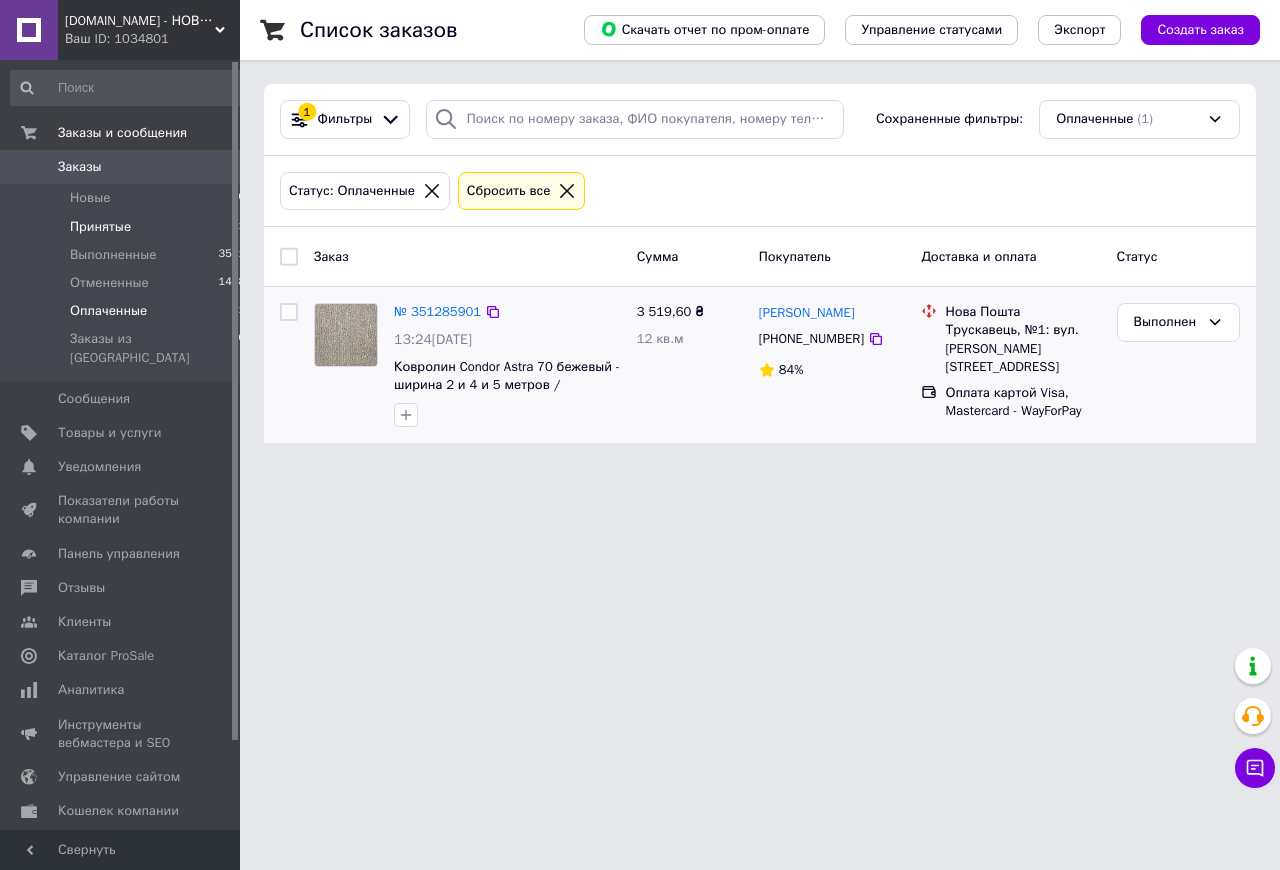 click on "Принятые" at bounding box center (100, 227) 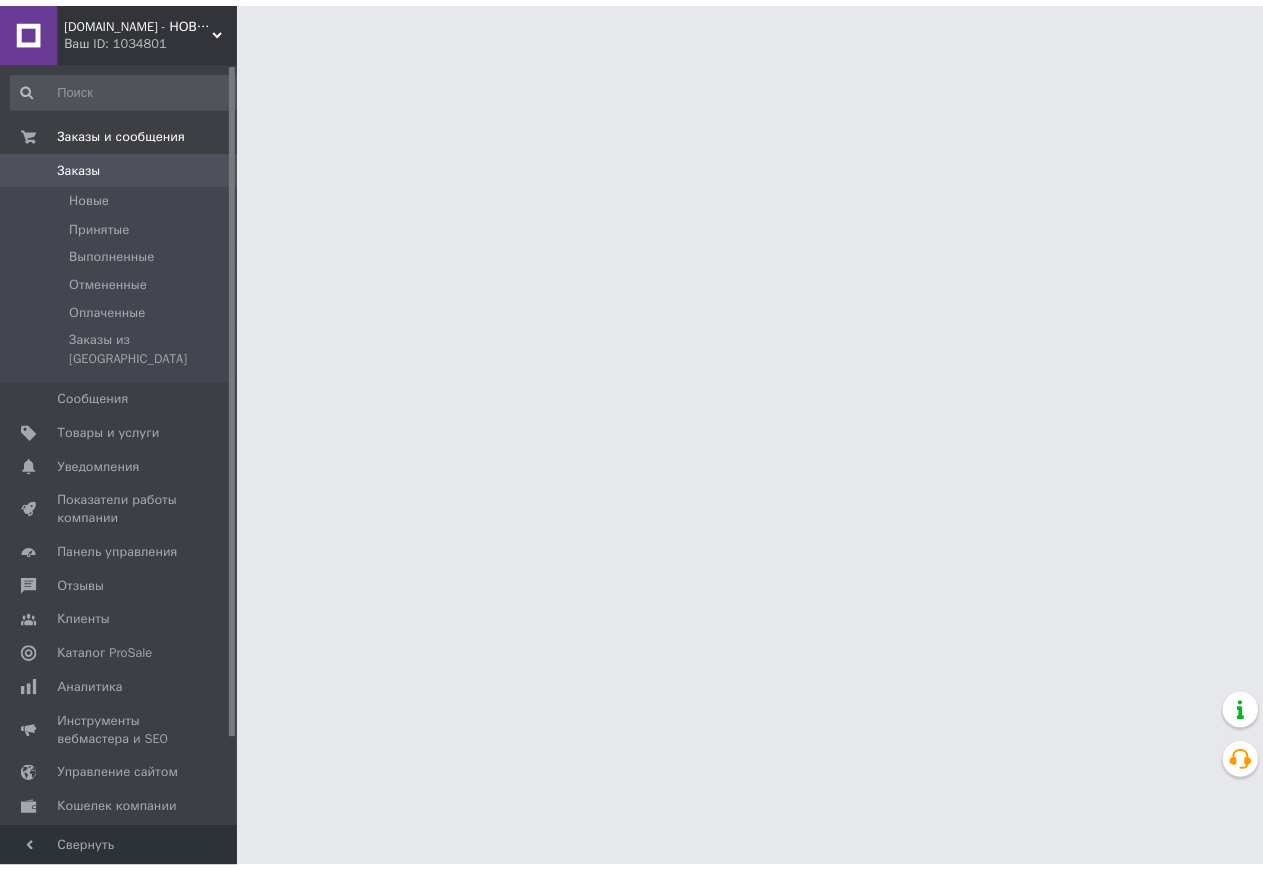scroll, scrollTop: 0, scrollLeft: 0, axis: both 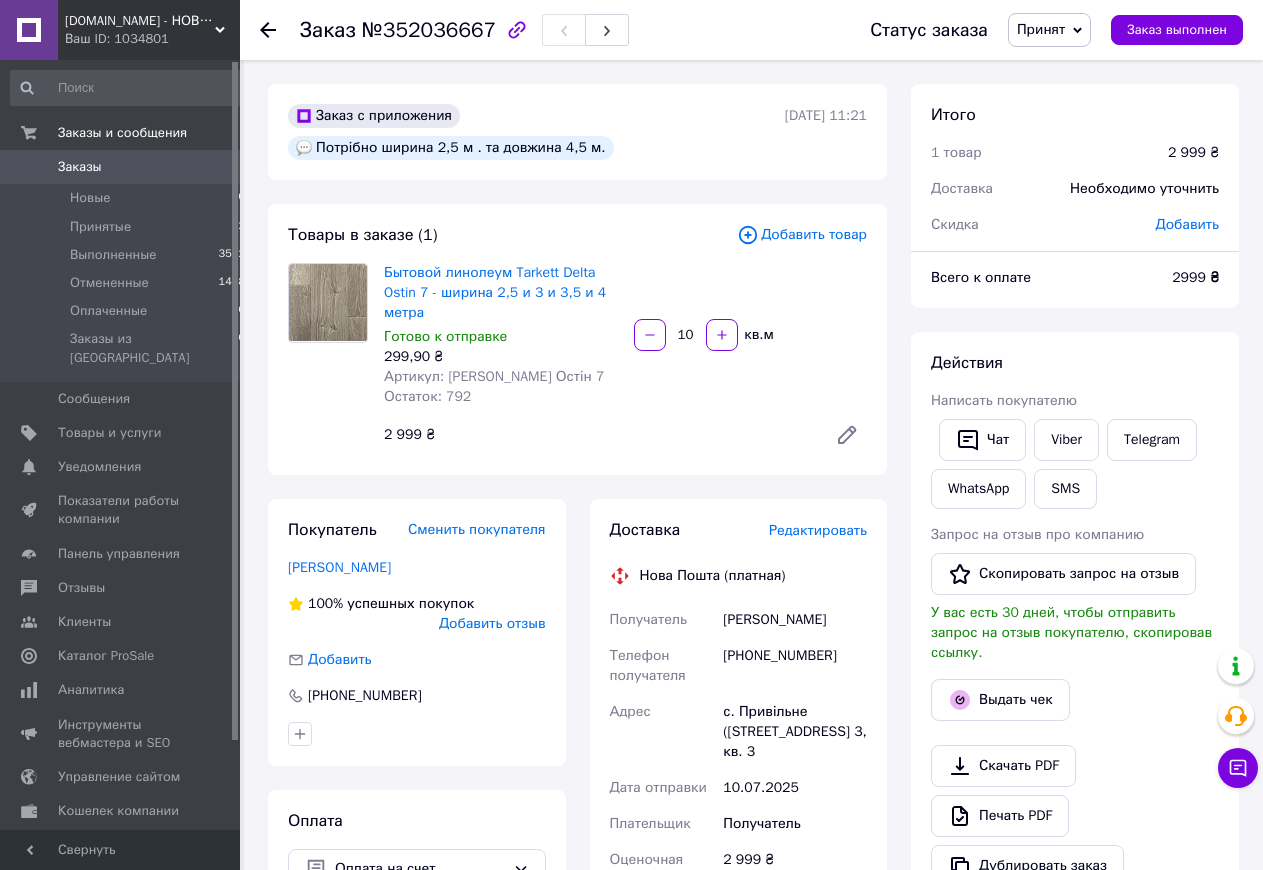 drag, startPoint x: 688, startPoint y: 331, endPoint x: 696, endPoint y: 338, distance: 10.630146 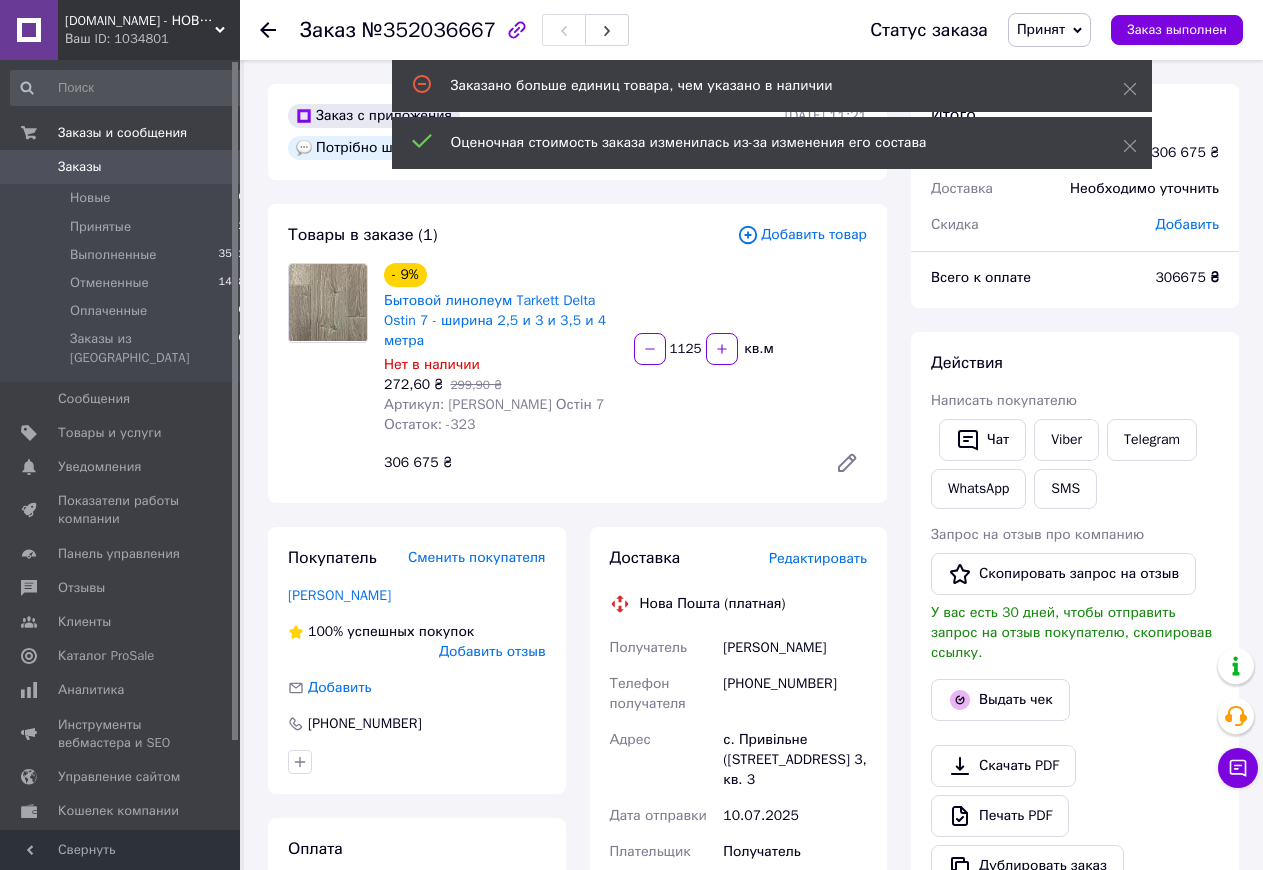 click on "1125" at bounding box center (686, 349) 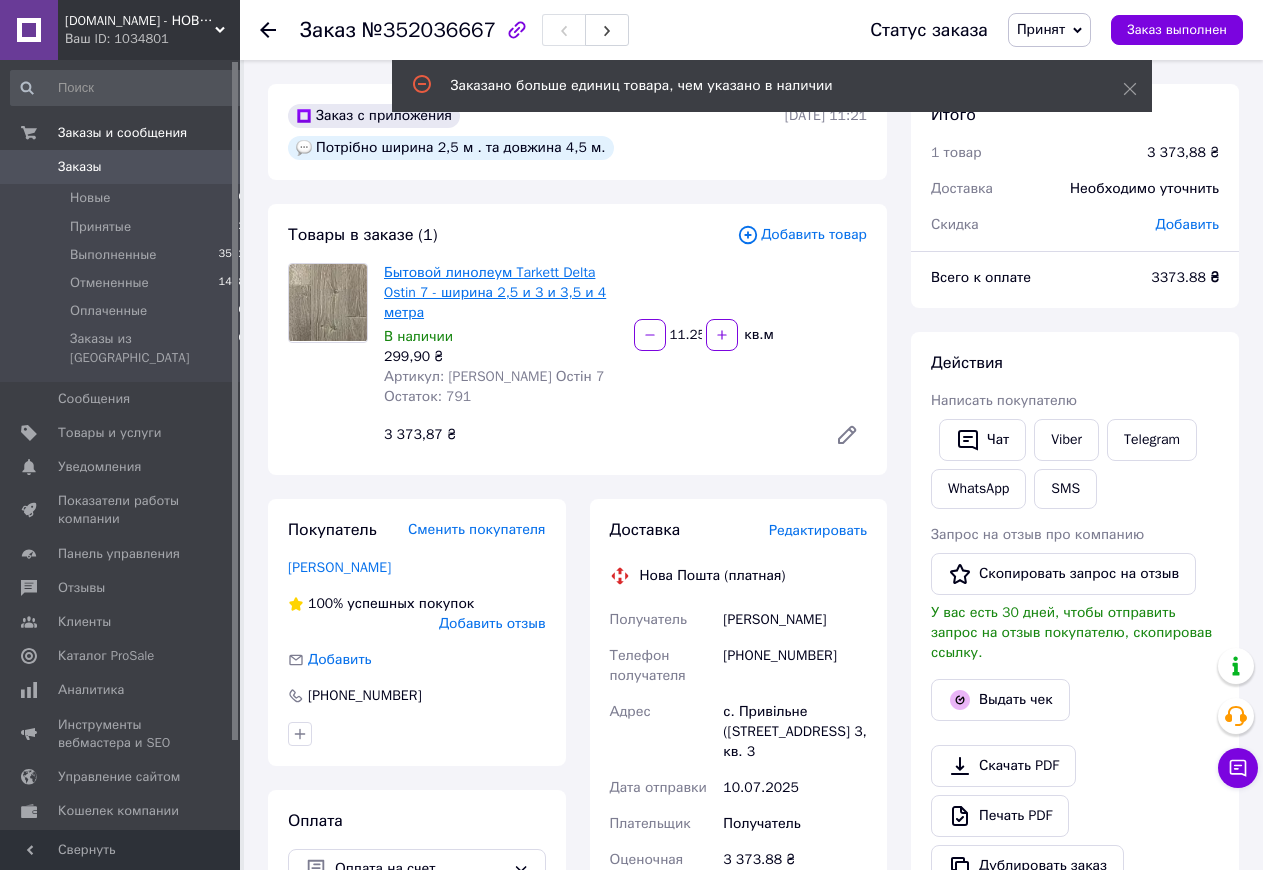 type on "11.25" 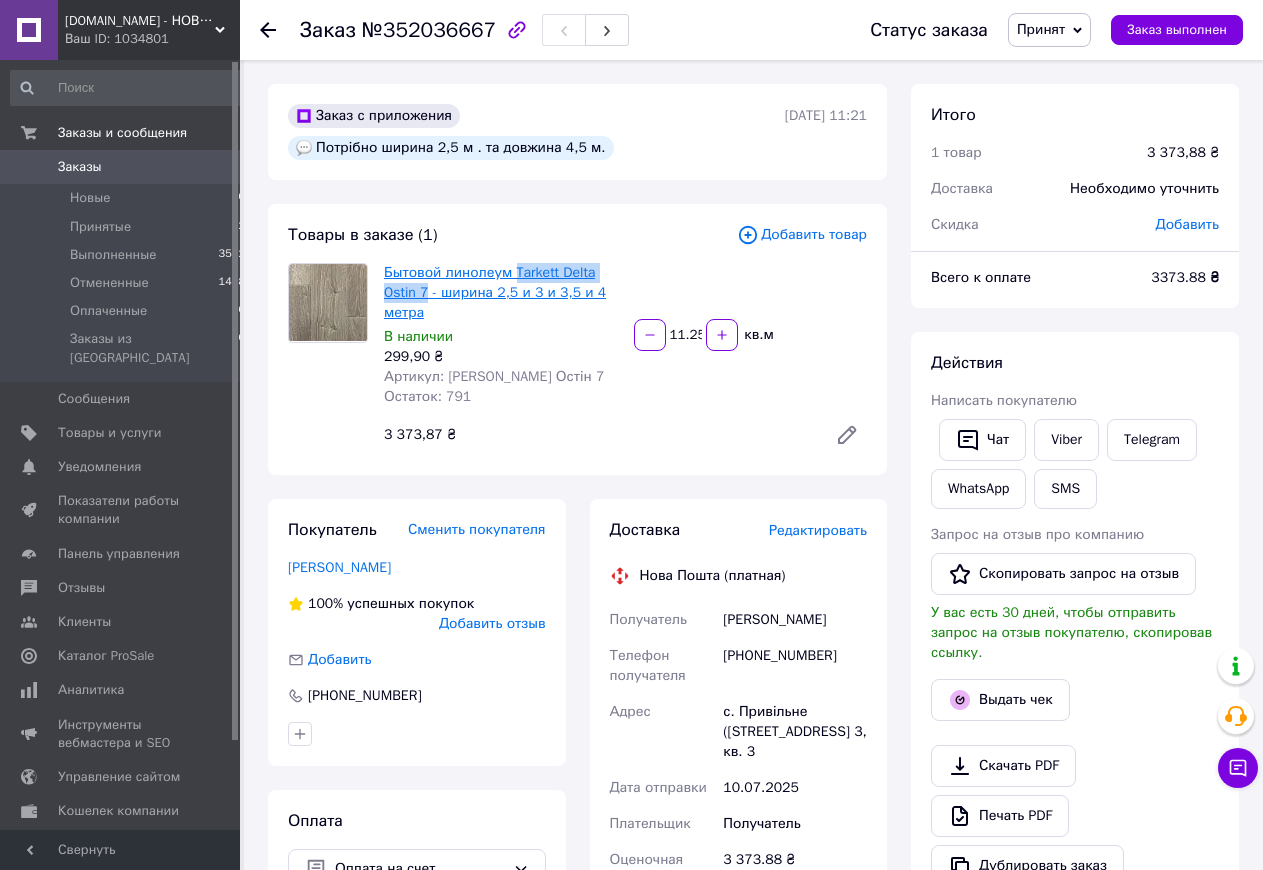 drag, startPoint x: 510, startPoint y: 260, endPoint x: 429, endPoint y: 293, distance: 87.46428 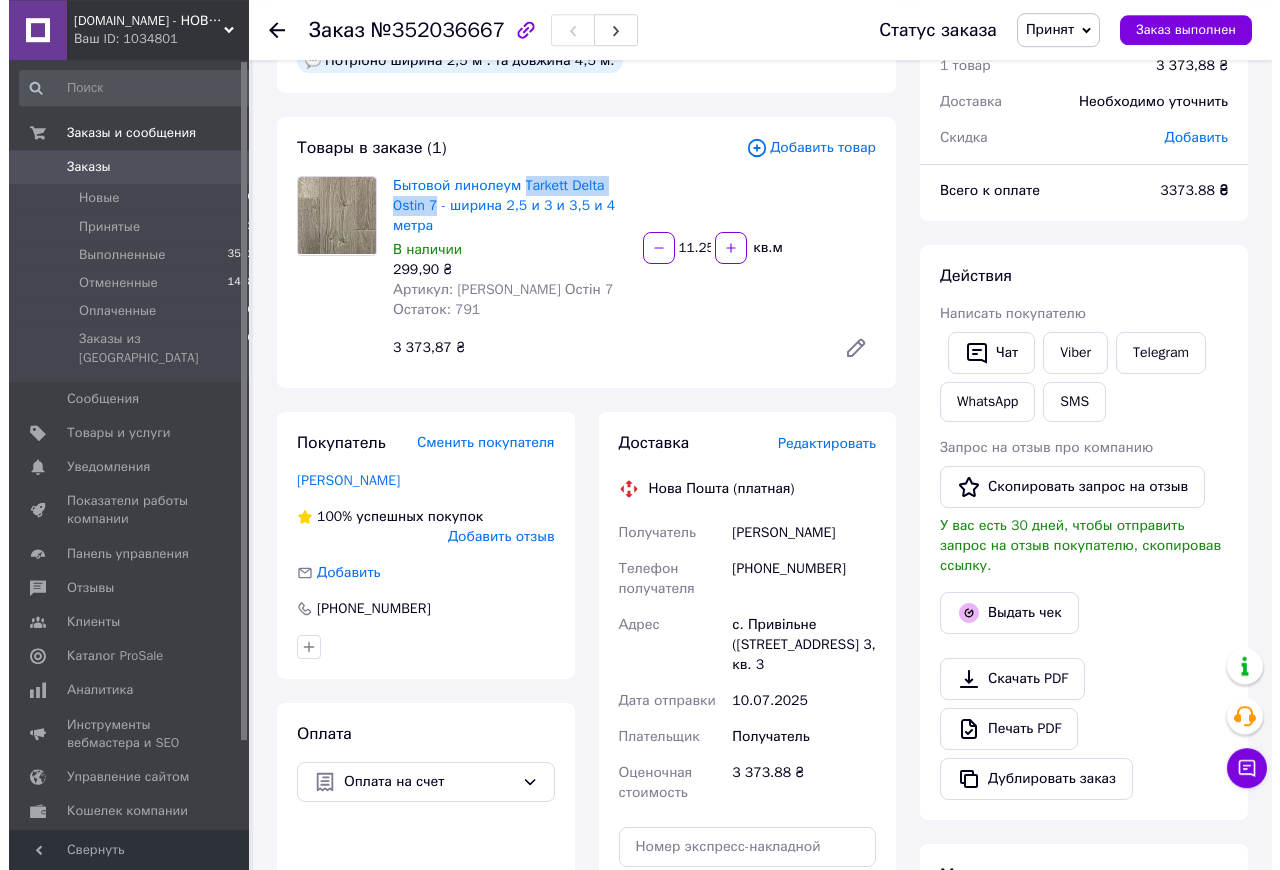 scroll, scrollTop: 40, scrollLeft: 0, axis: vertical 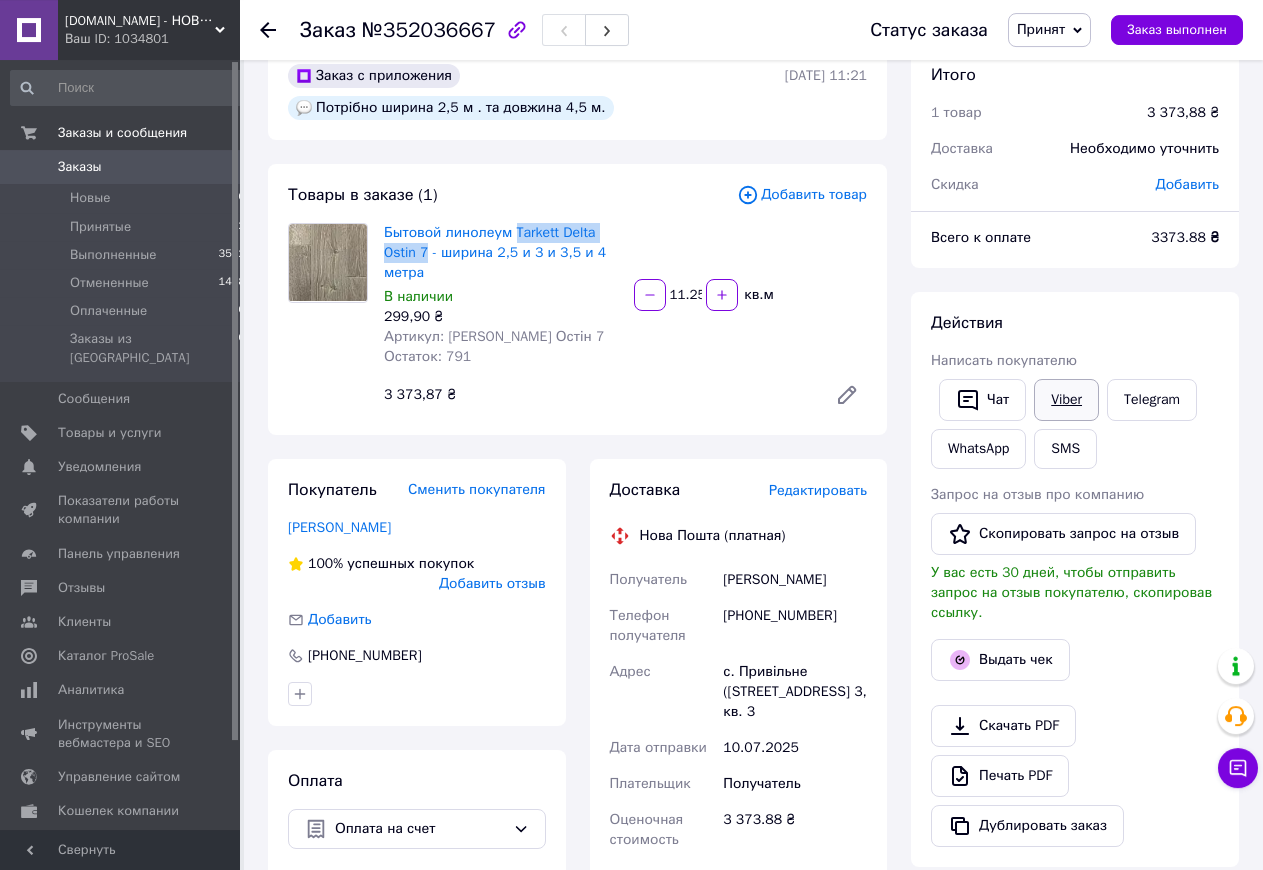 click on "Viber" at bounding box center (1066, 400) 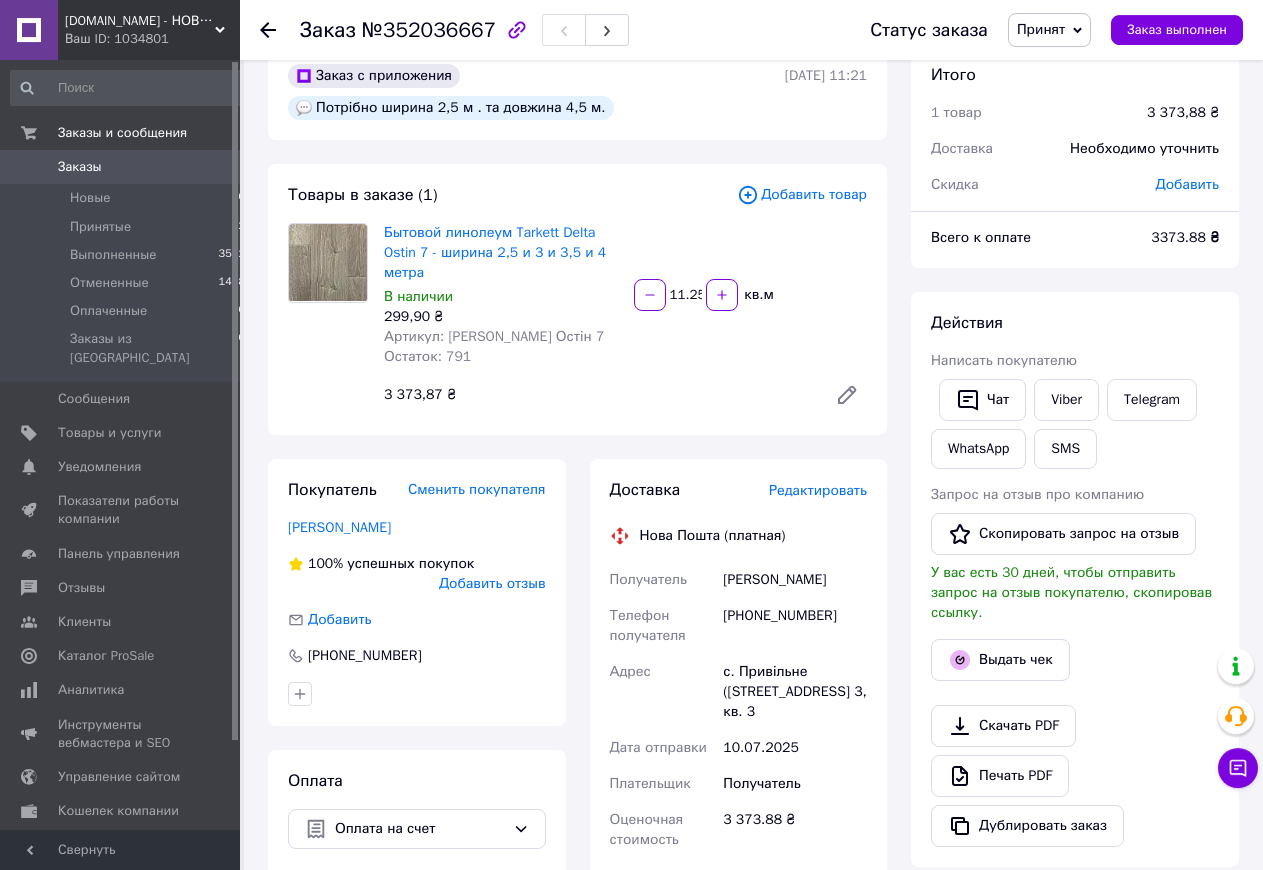 click on "Товары в заказе (1) Добавить товар Бытовой линолеум Tarkett Delta Ostin 7 - ширина 2,5 и 3 и 3,5 и 4 метра В наличии 299,90 ₴ Артикул: Таркетт Дельта Остін 7 Остаток: 791 11.25   кв.м 3 373,87 ₴" at bounding box center [577, 299] 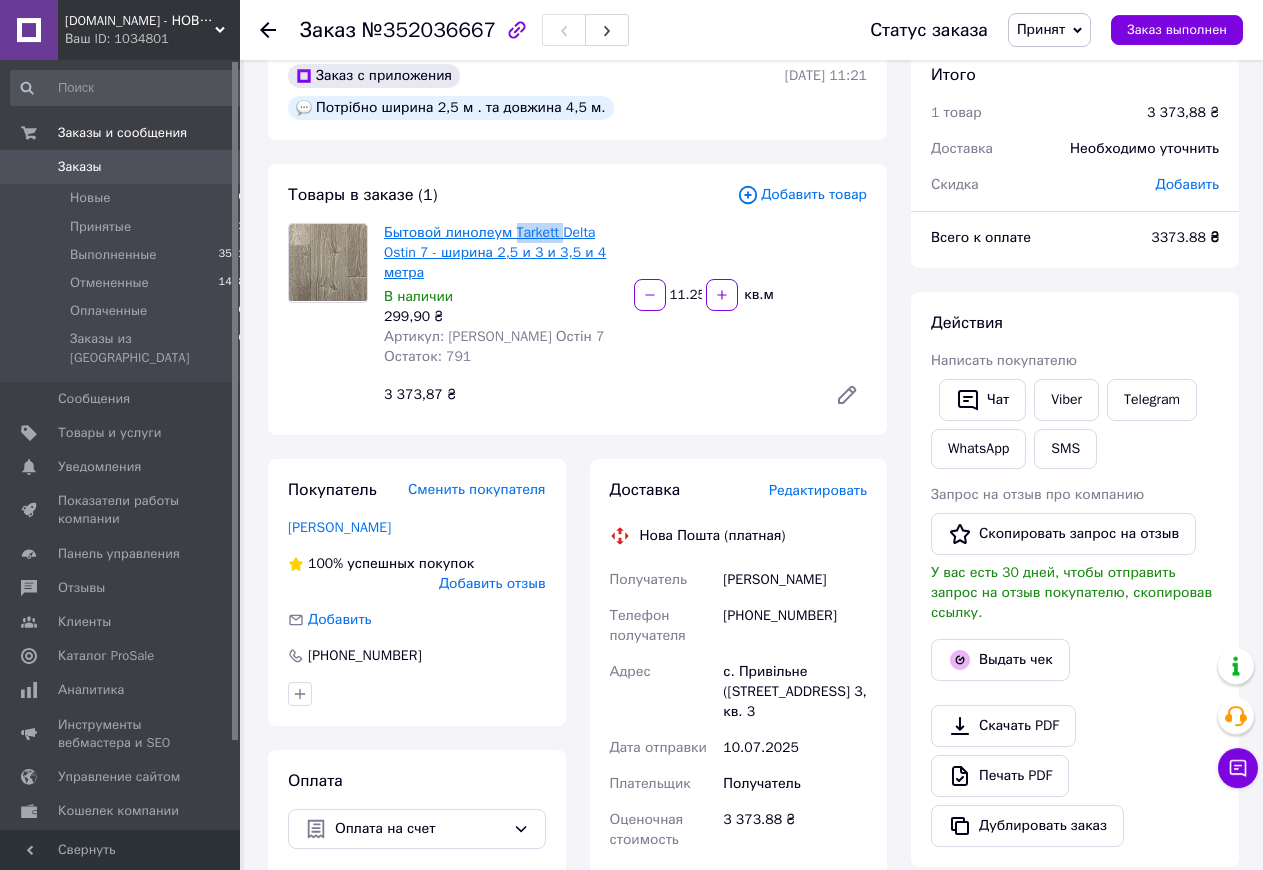 drag, startPoint x: 511, startPoint y: 218, endPoint x: 556, endPoint y: 229, distance: 46.32494 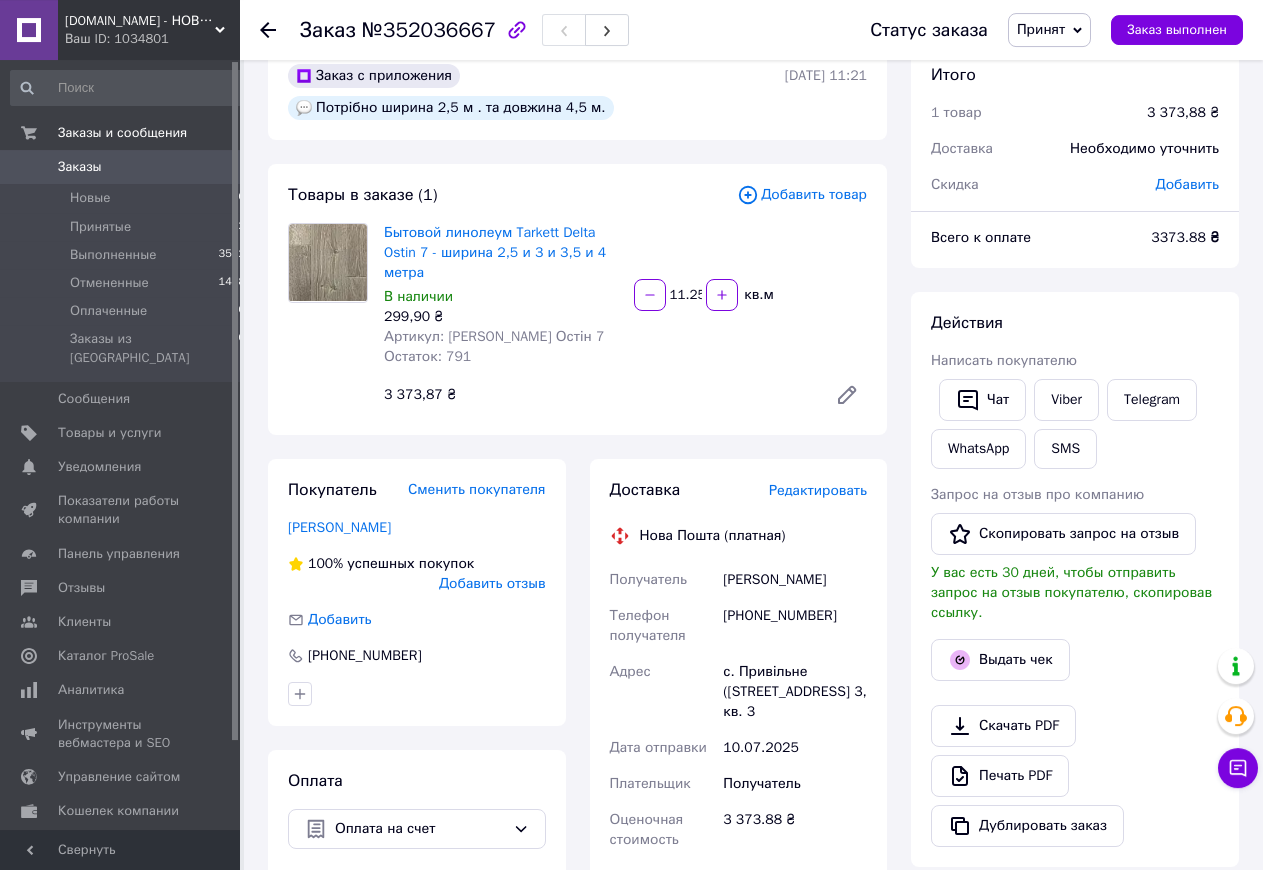drag, startPoint x: 563, startPoint y: 216, endPoint x: 553, endPoint y: 217, distance: 10.049875 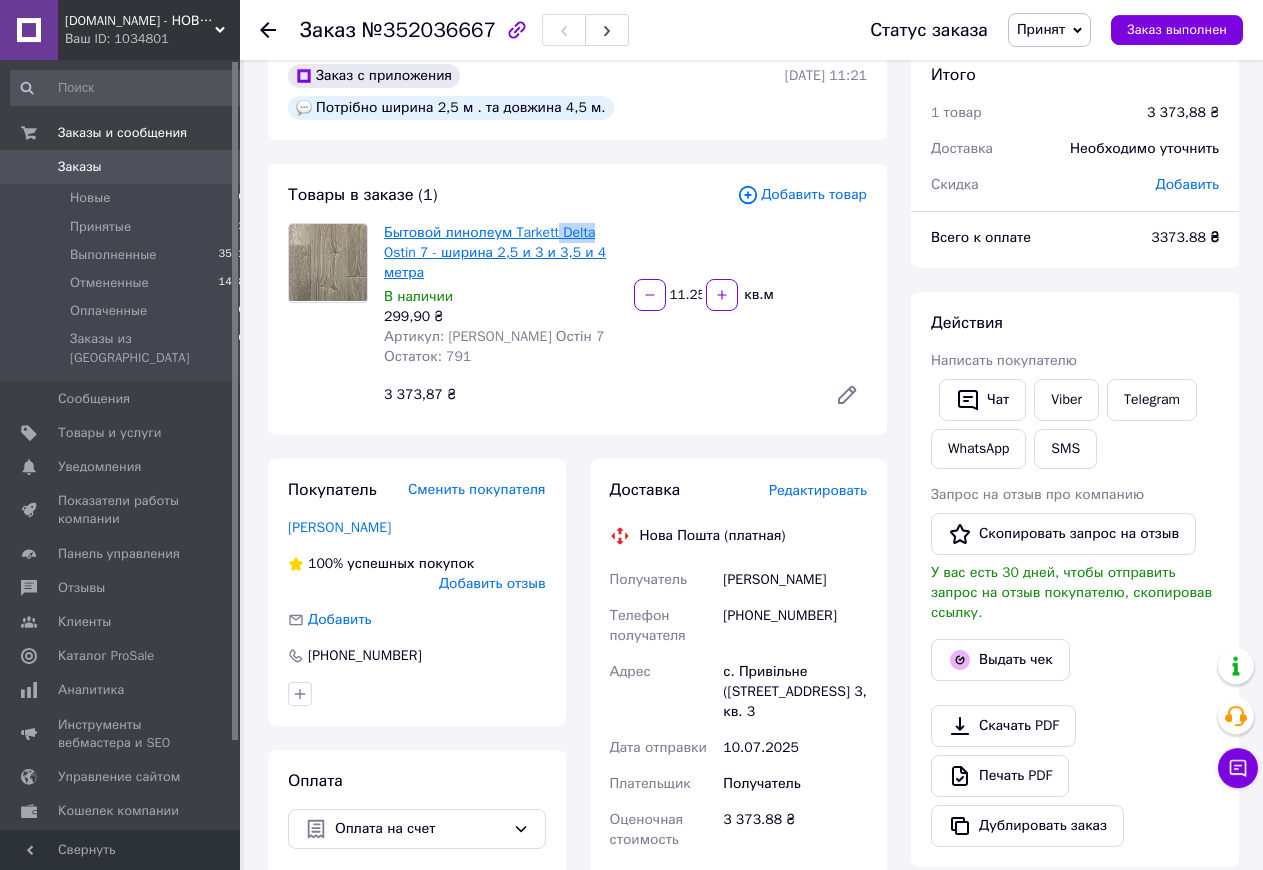 drag, startPoint x: 553, startPoint y: 217, endPoint x: 586, endPoint y: 232, distance: 36.249138 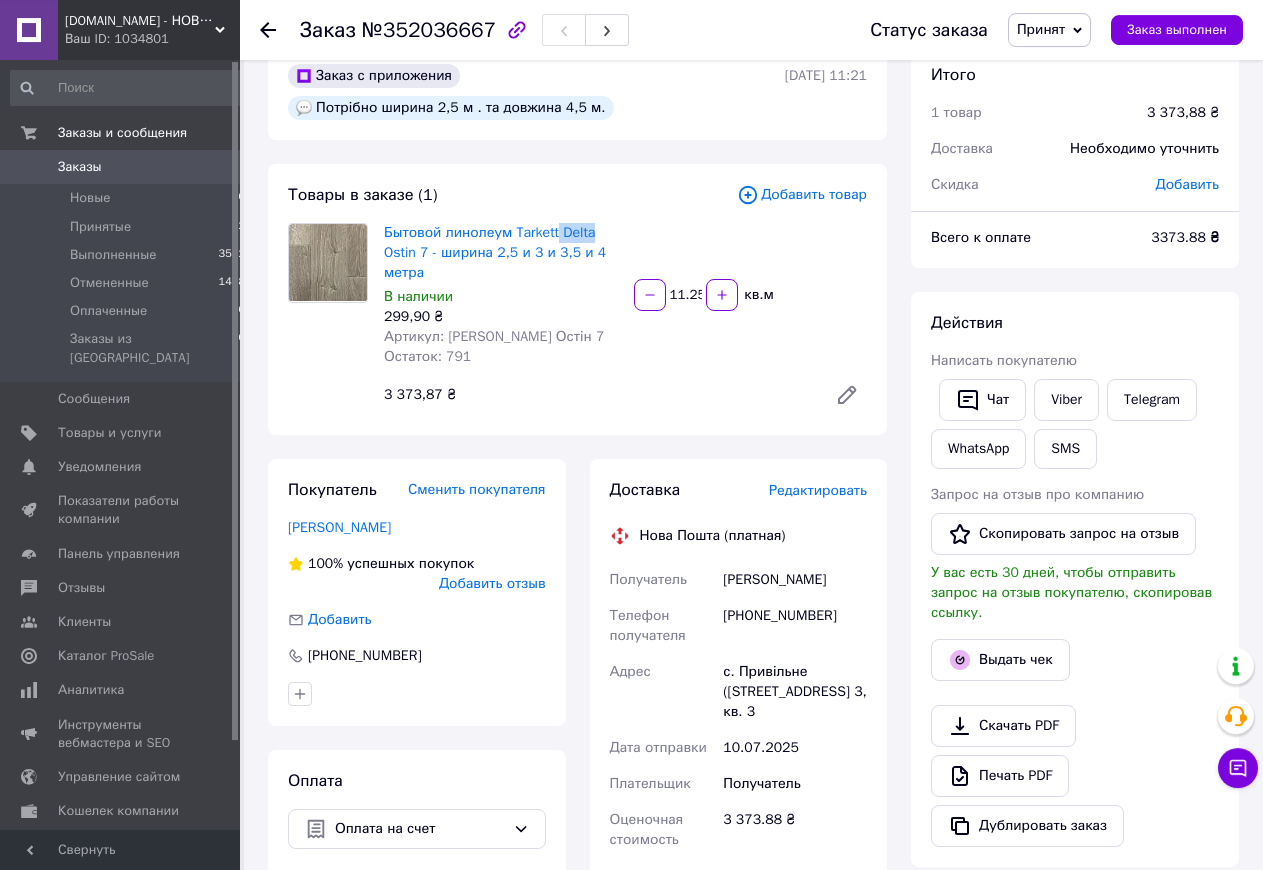 copy on "Delta" 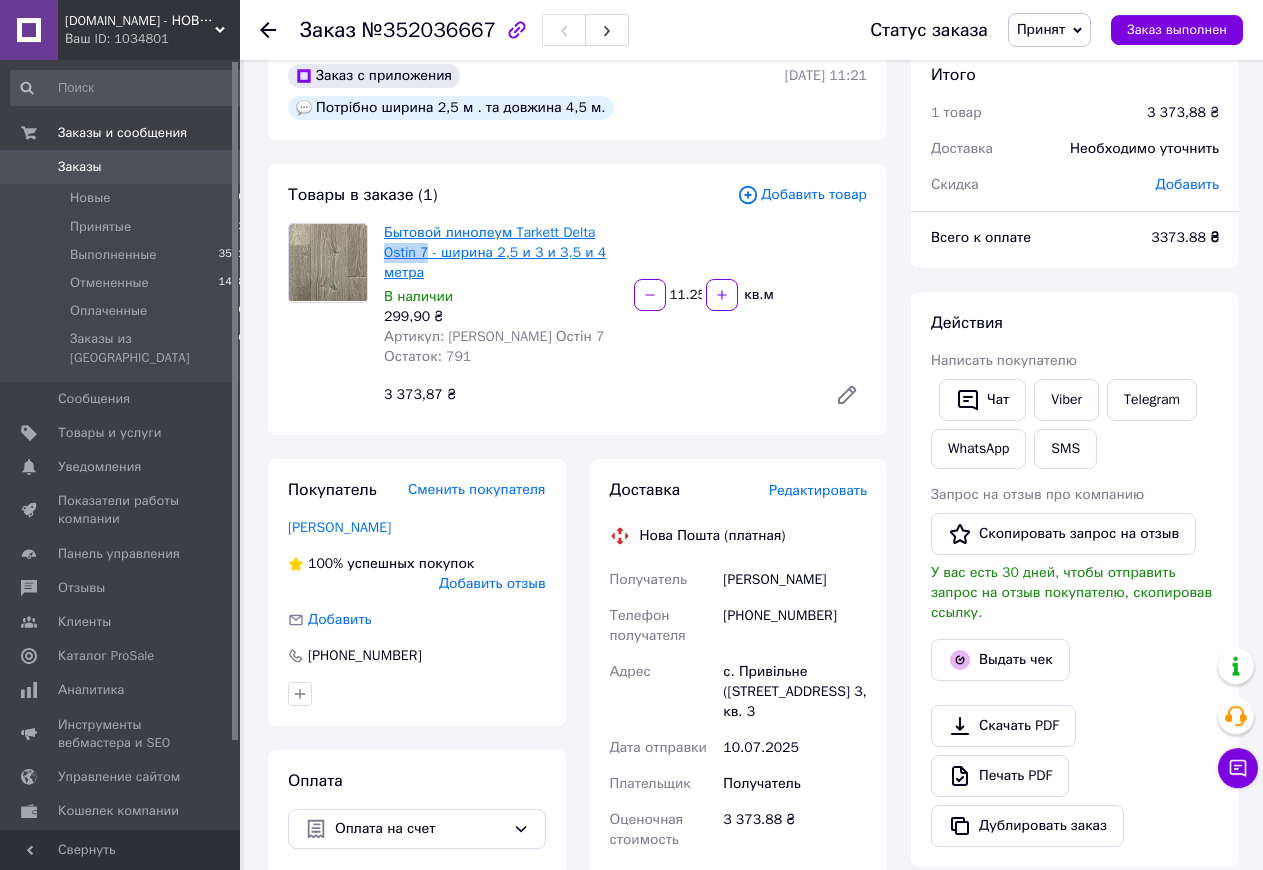 drag, startPoint x: 381, startPoint y: 258, endPoint x: 426, endPoint y: 252, distance: 45.39824 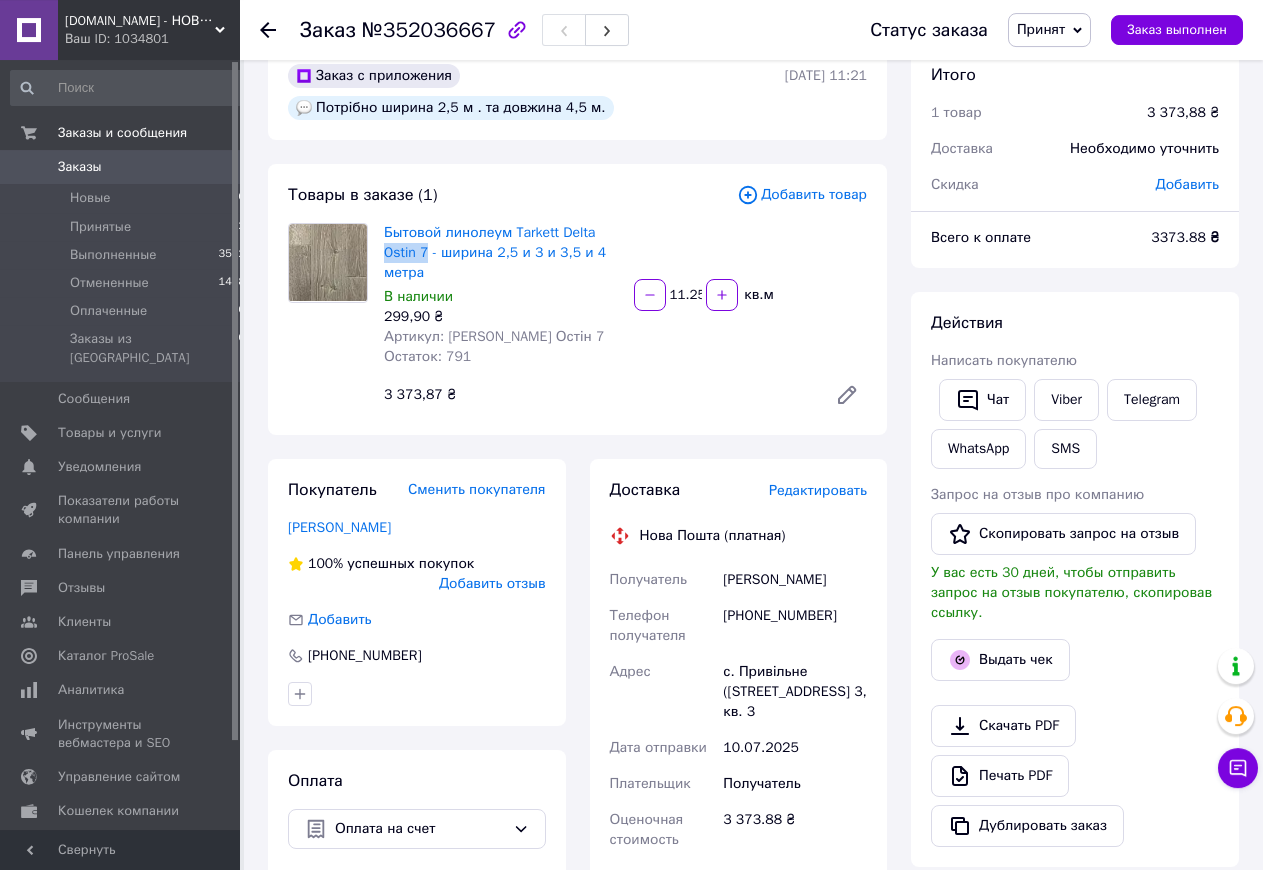 copy on "Ostin 7" 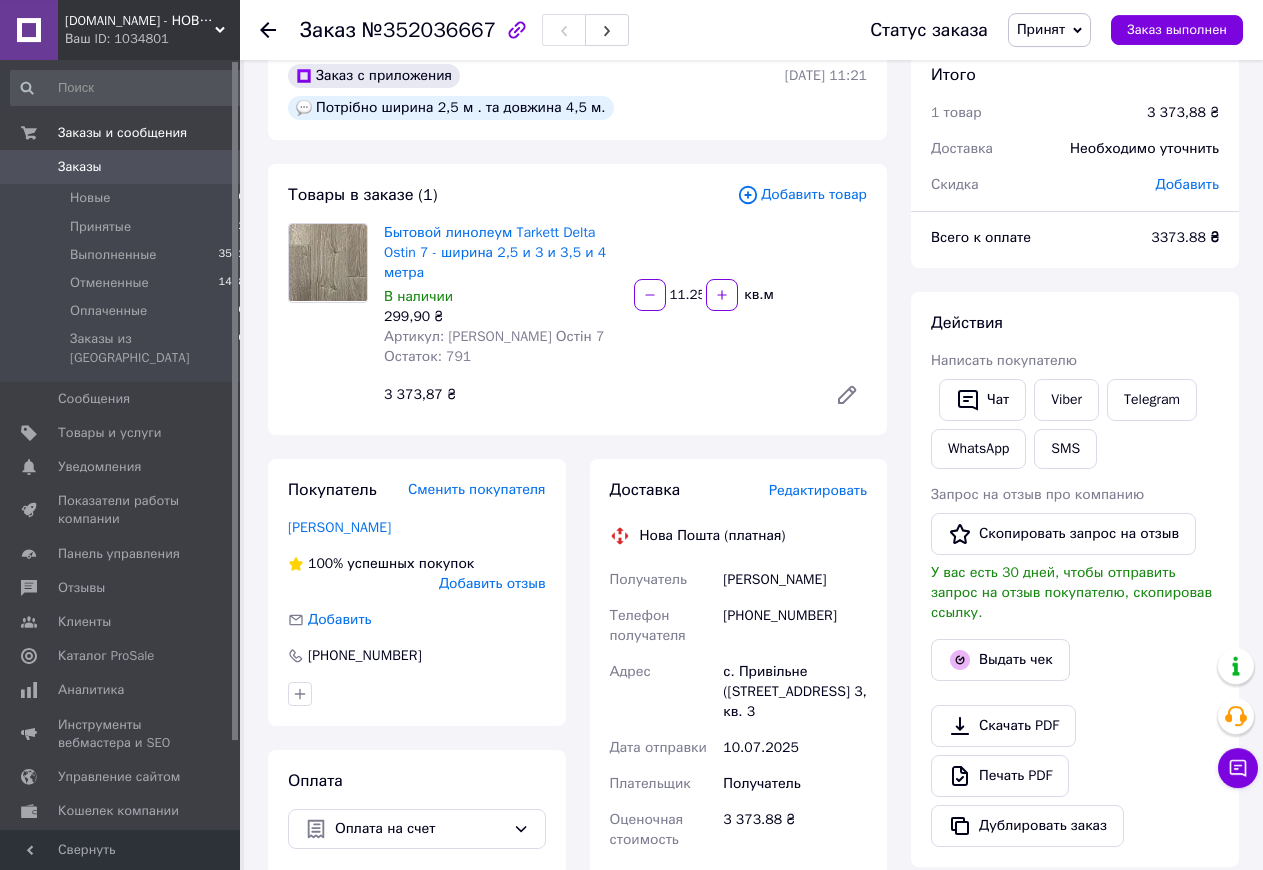 click on "Виталий Хиврич" at bounding box center [795, 580] 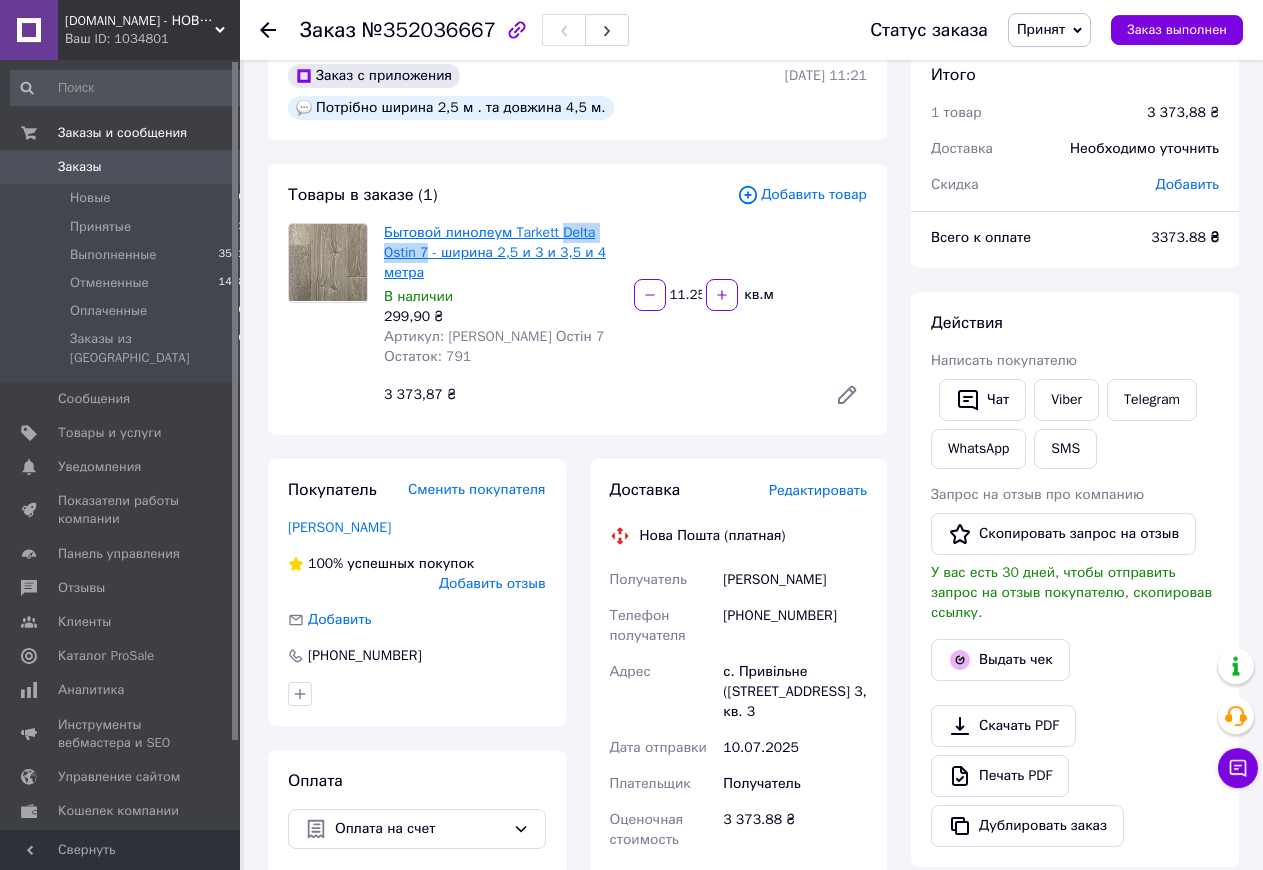 drag, startPoint x: 558, startPoint y: 222, endPoint x: 427, endPoint y: 260, distance: 136.40015 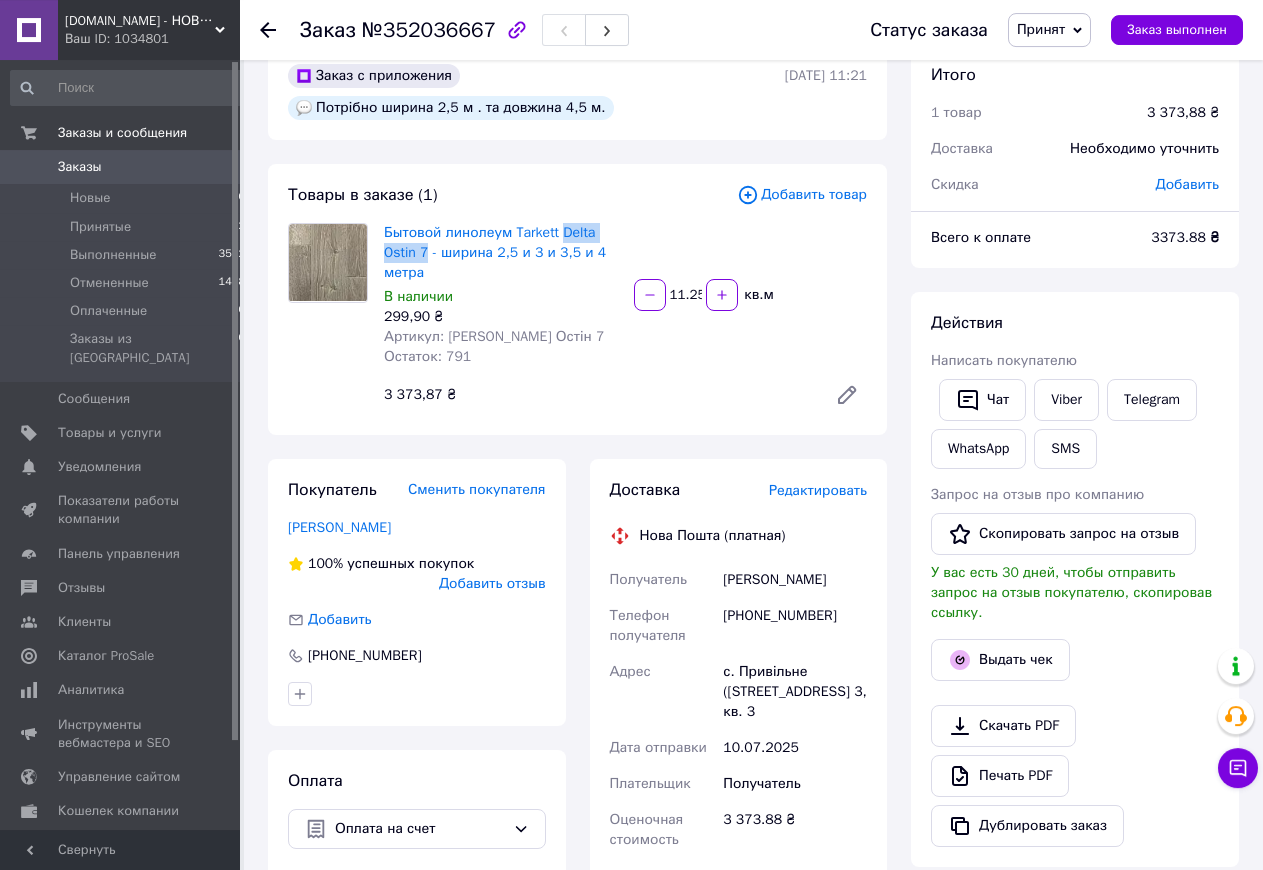copy on "Delta Ostin 7" 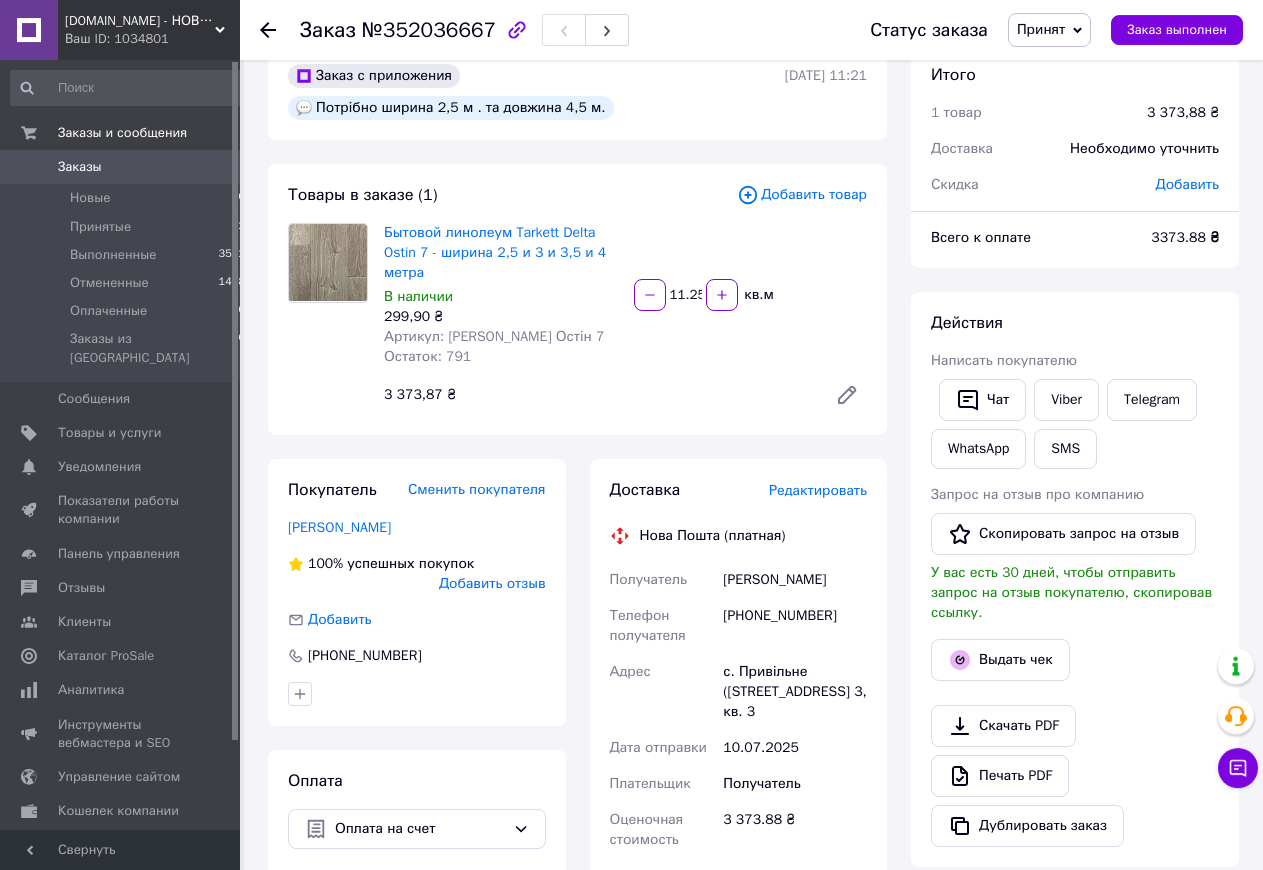 click on "с. Привільне (Дніпропетровська обл., Дніпровський р-н.), Халецької вул., дом. 3, кв. 3" at bounding box center [795, 692] 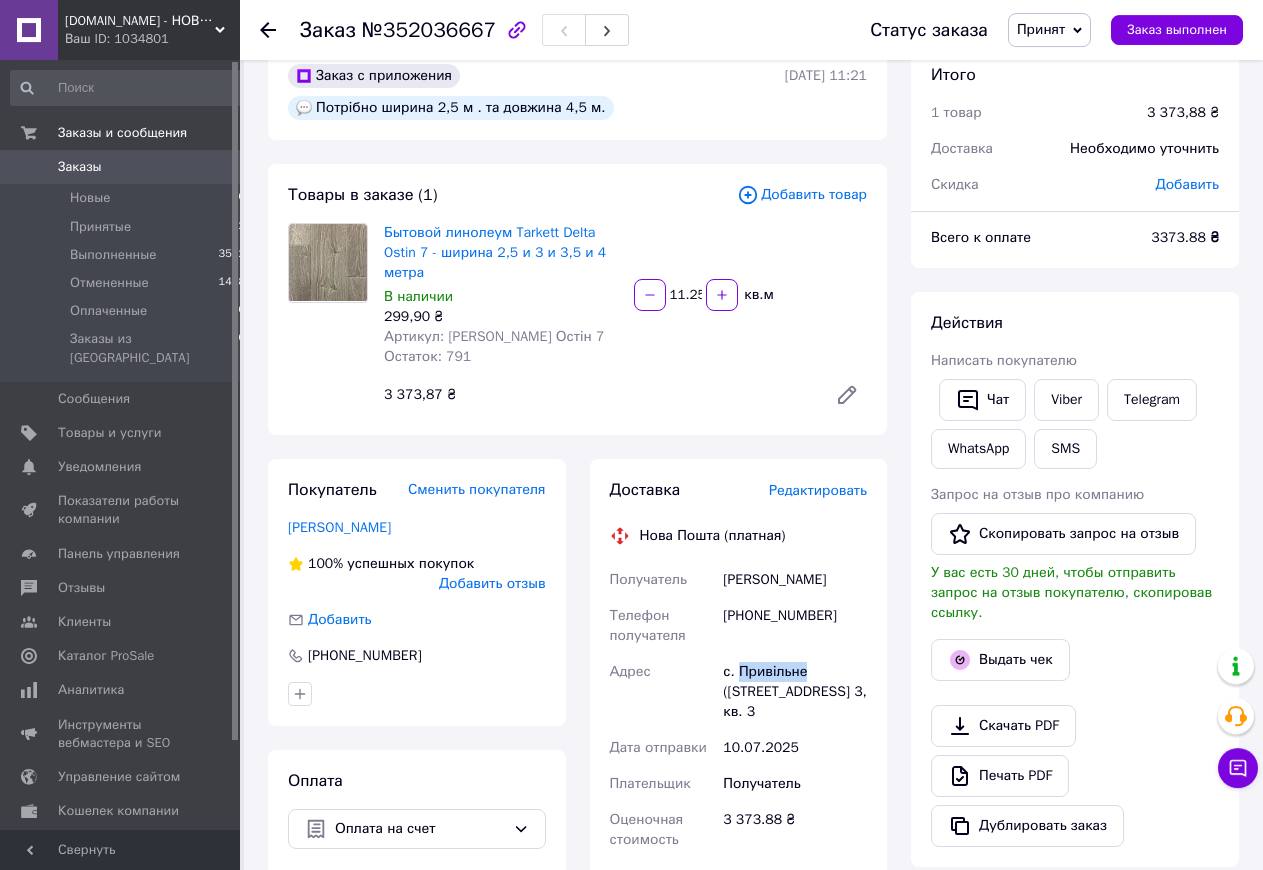 click on "с. Привільне (Дніпропетровська обл., Дніпровський р-н.), Халецької вул., дом. 3, кв. 3" at bounding box center (795, 692) 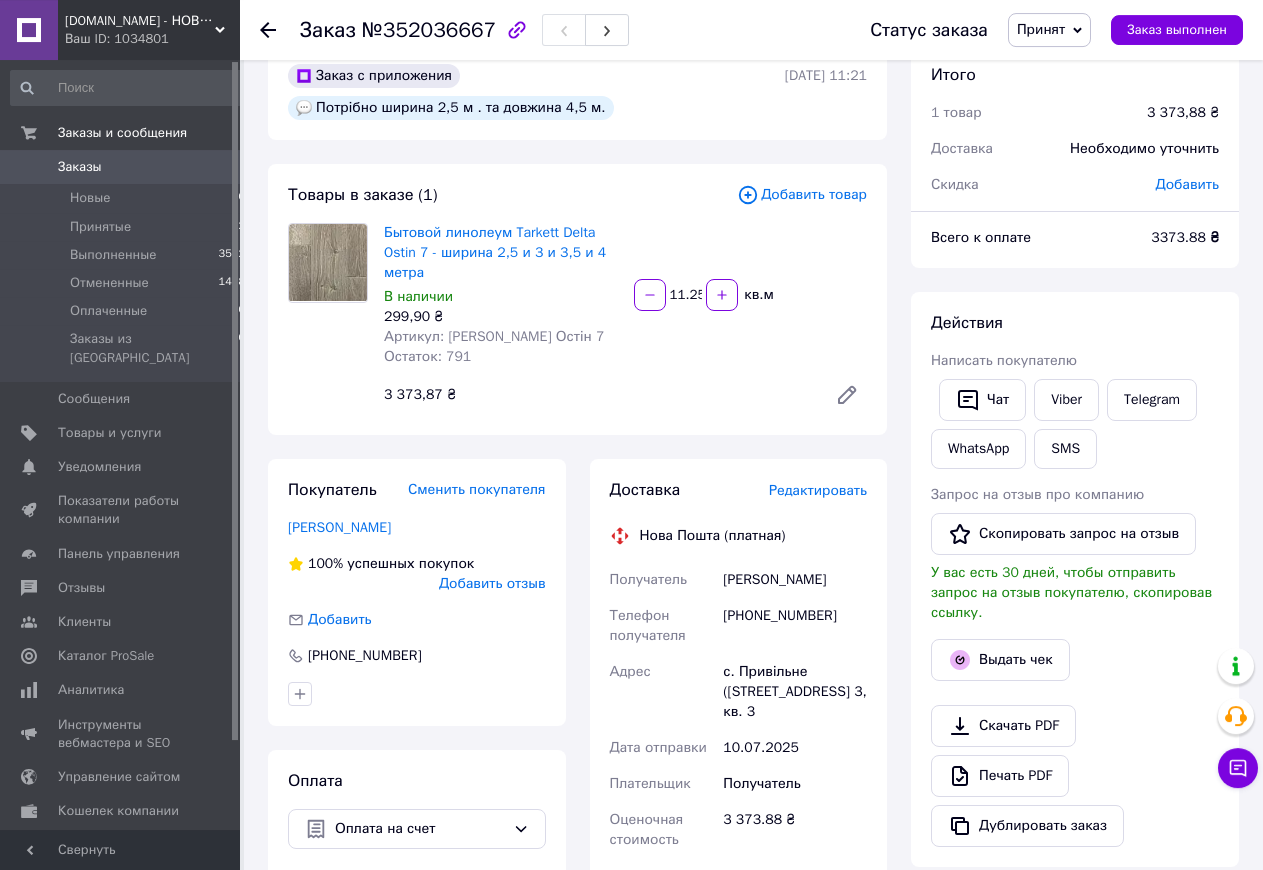 click on "с. Привільне (Дніпропетровська обл., Дніпровський р-н.), Халецької вул., дом. 3, кв. 3" at bounding box center [795, 692] 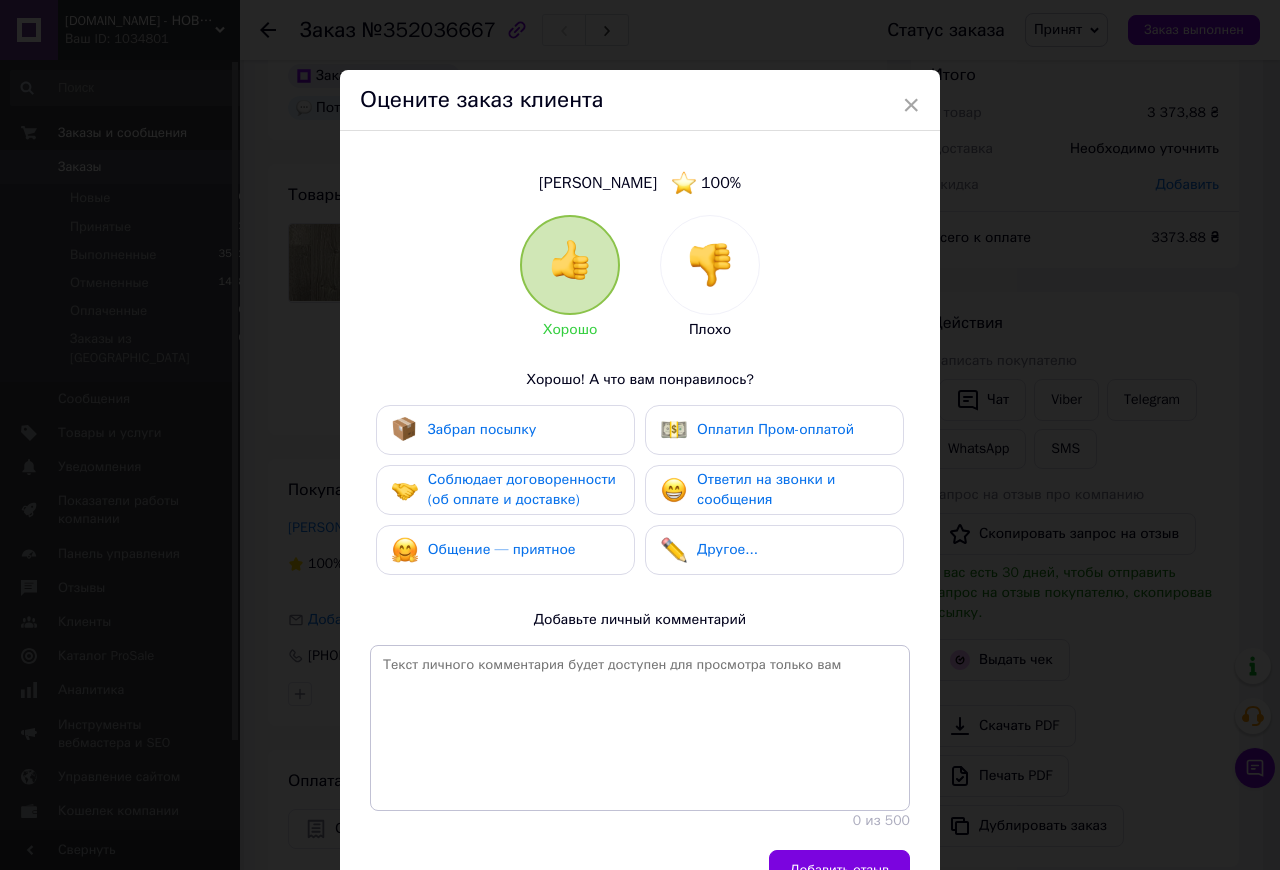 scroll, scrollTop: 114, scrollLeft: 0, axis: vertical 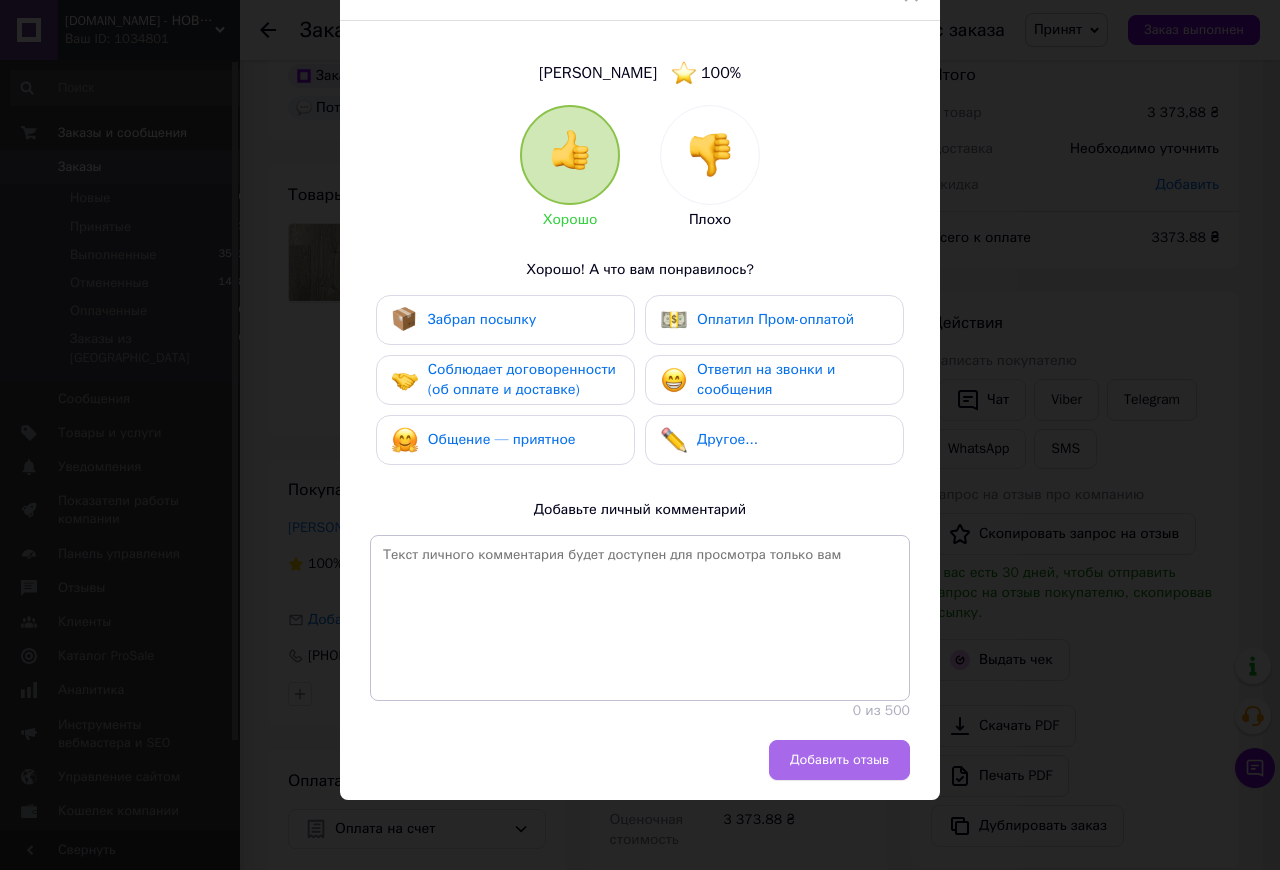 click on "Добавить отзыв" at bounding box center (839, 760) 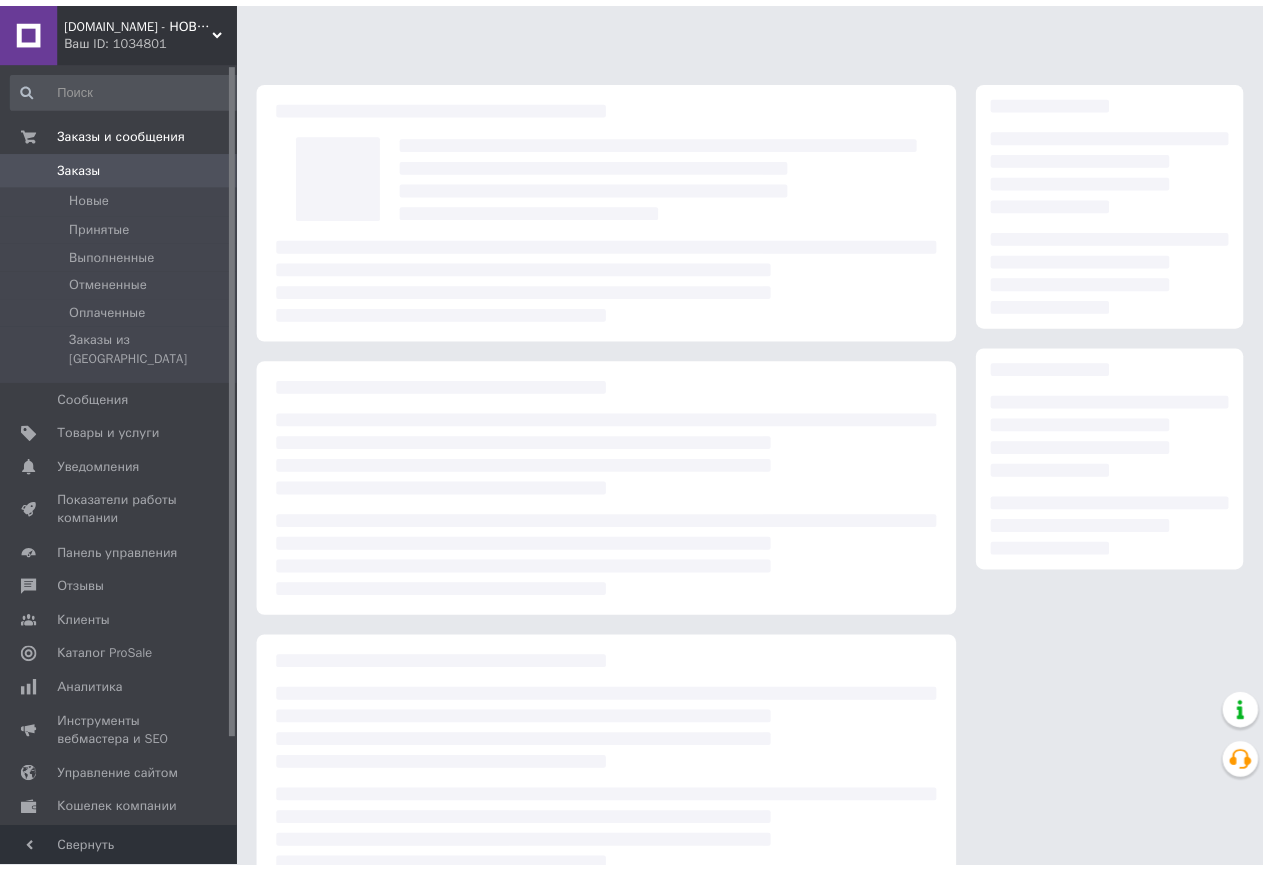 scroll, scrollTop: 0, scrollLeft: 0, axis: both 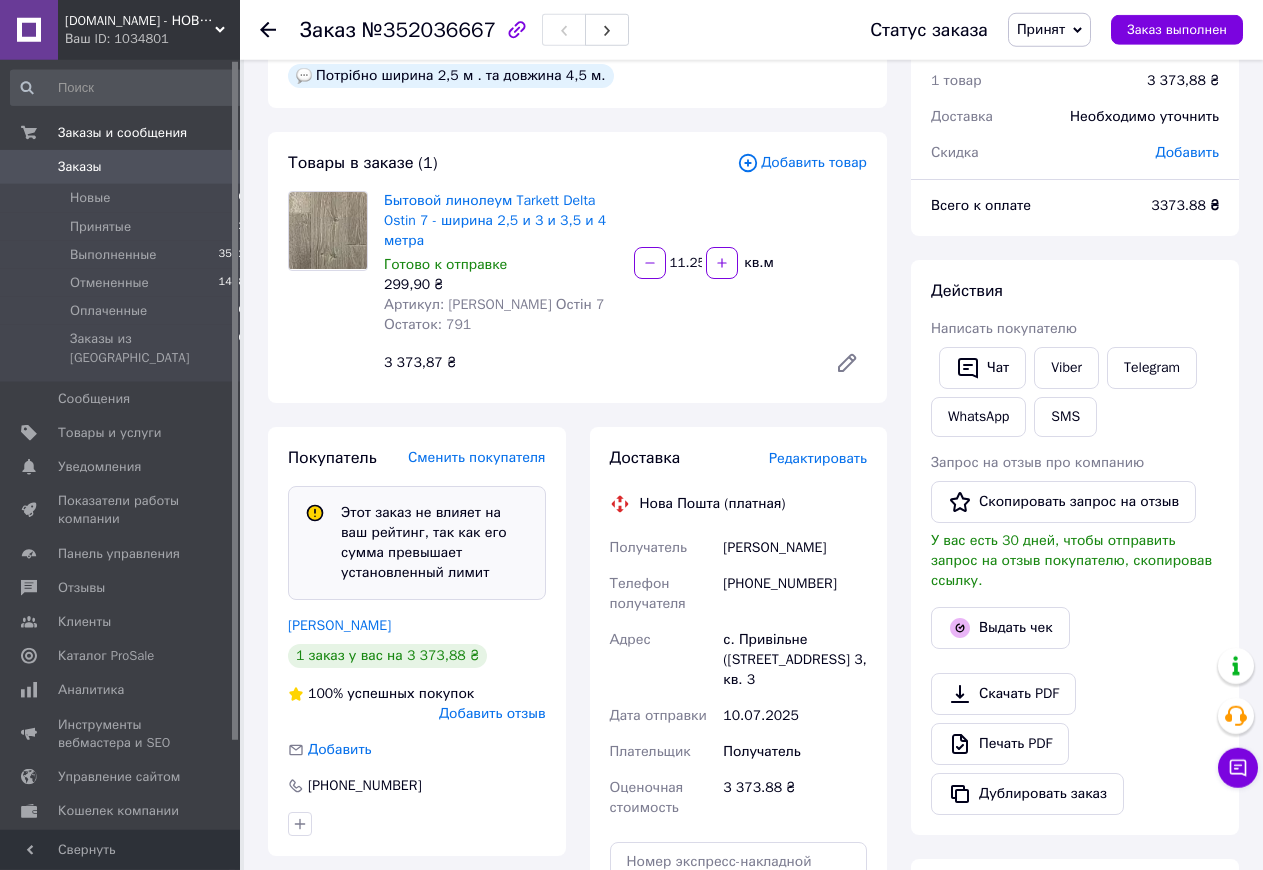 click on "Добавить отзыв" at bounding box center (492, 713) 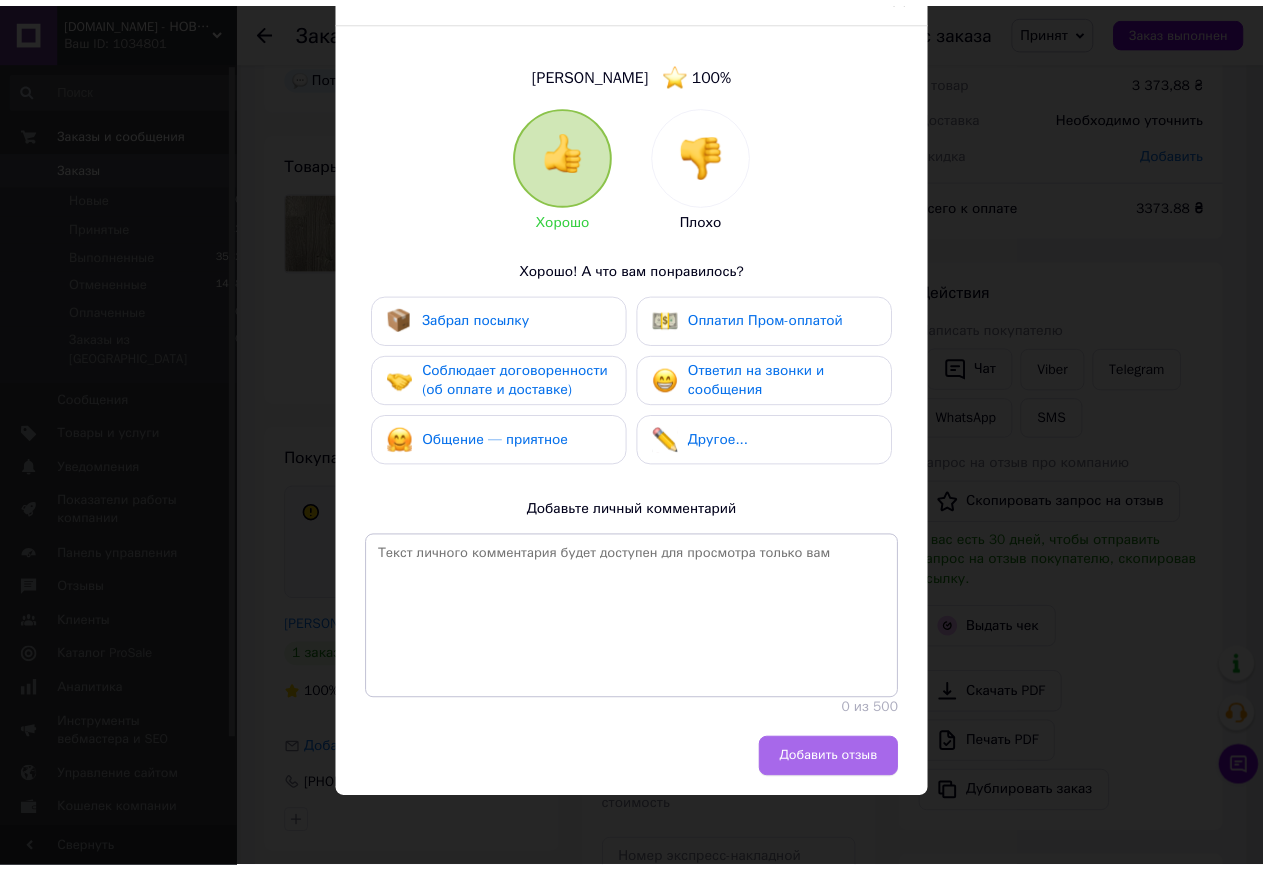 scroll, scrollTop: 133, scrollLeft: 0, axis: vertical 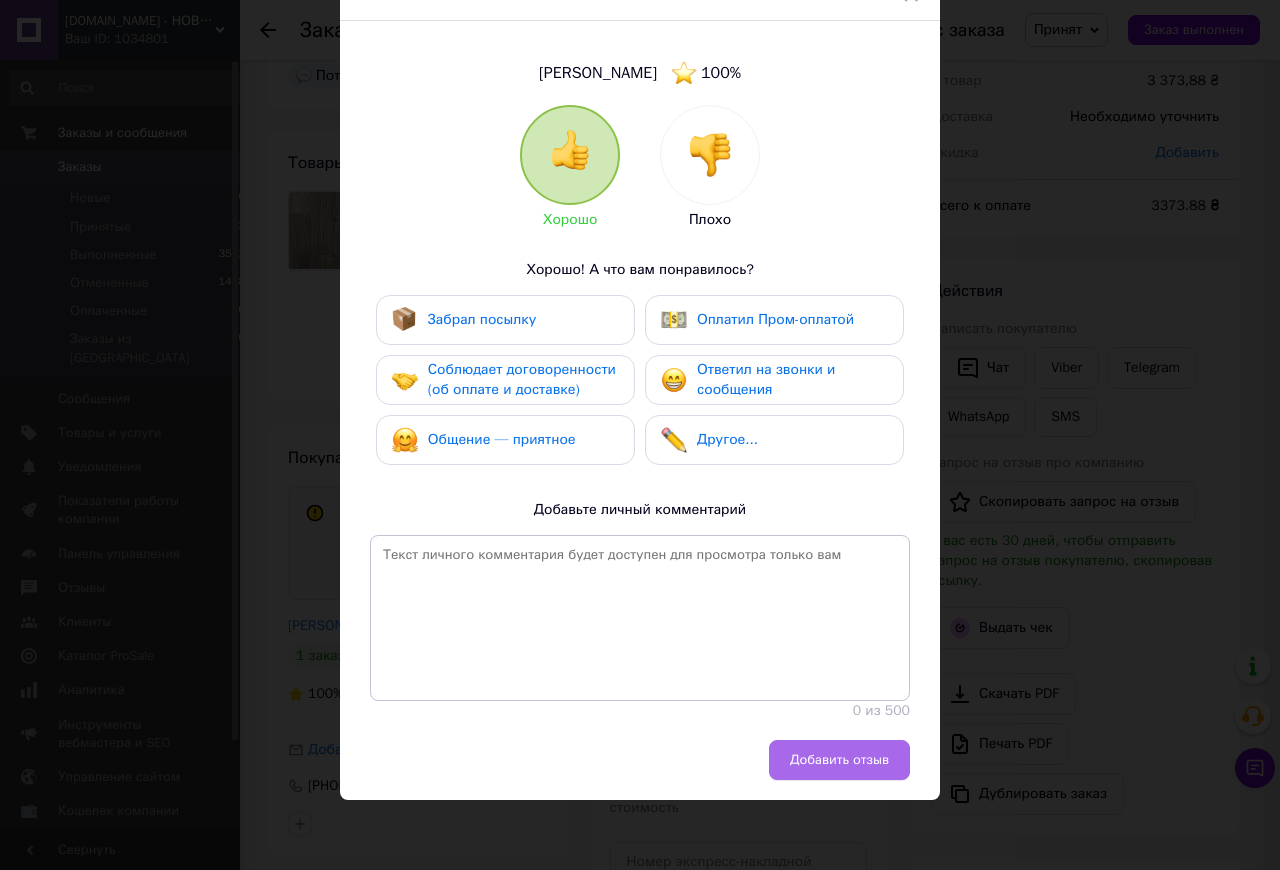 click on "Добавить отзыв" at bounding box center (839, 760) 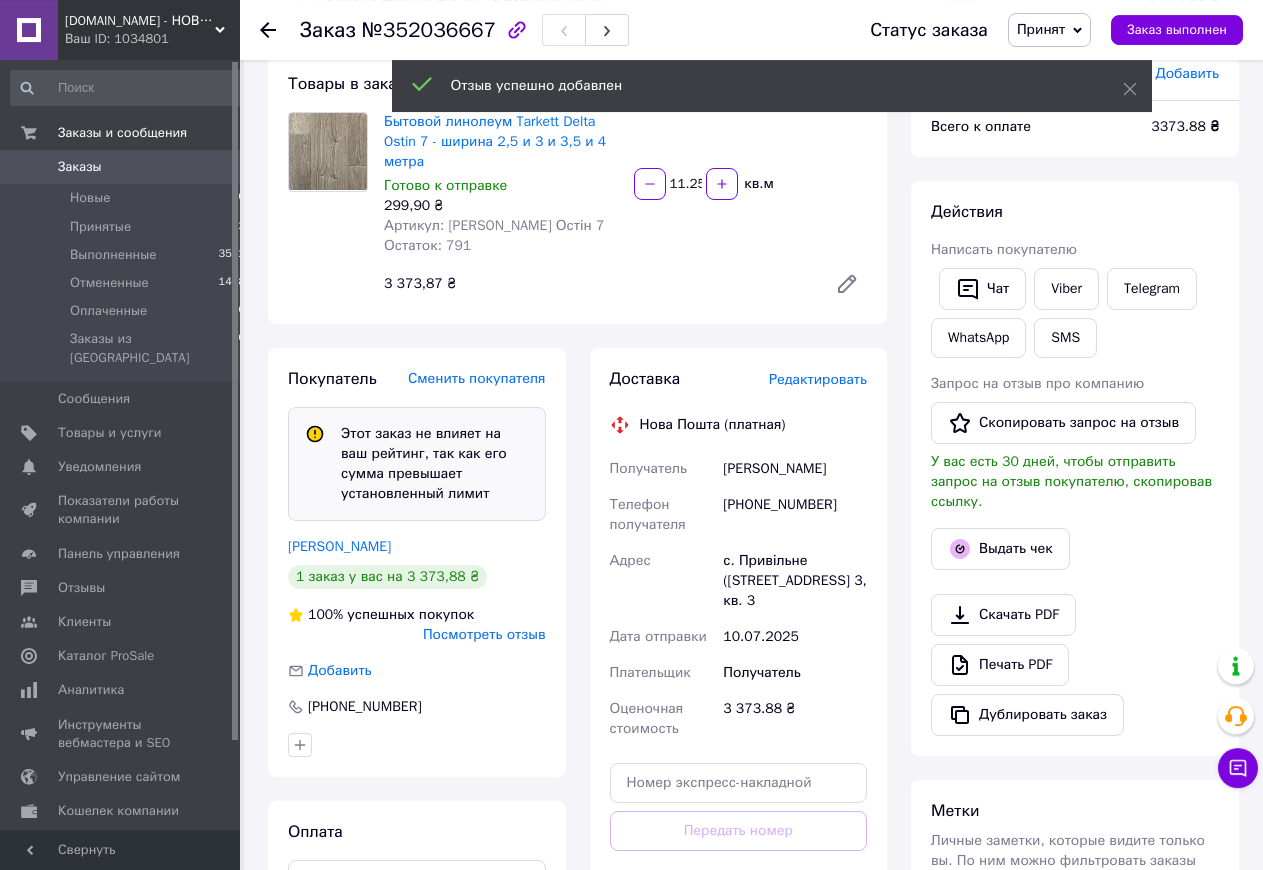 scroll, scrollTop: 197, scrollLeft: 0, axis: vertical 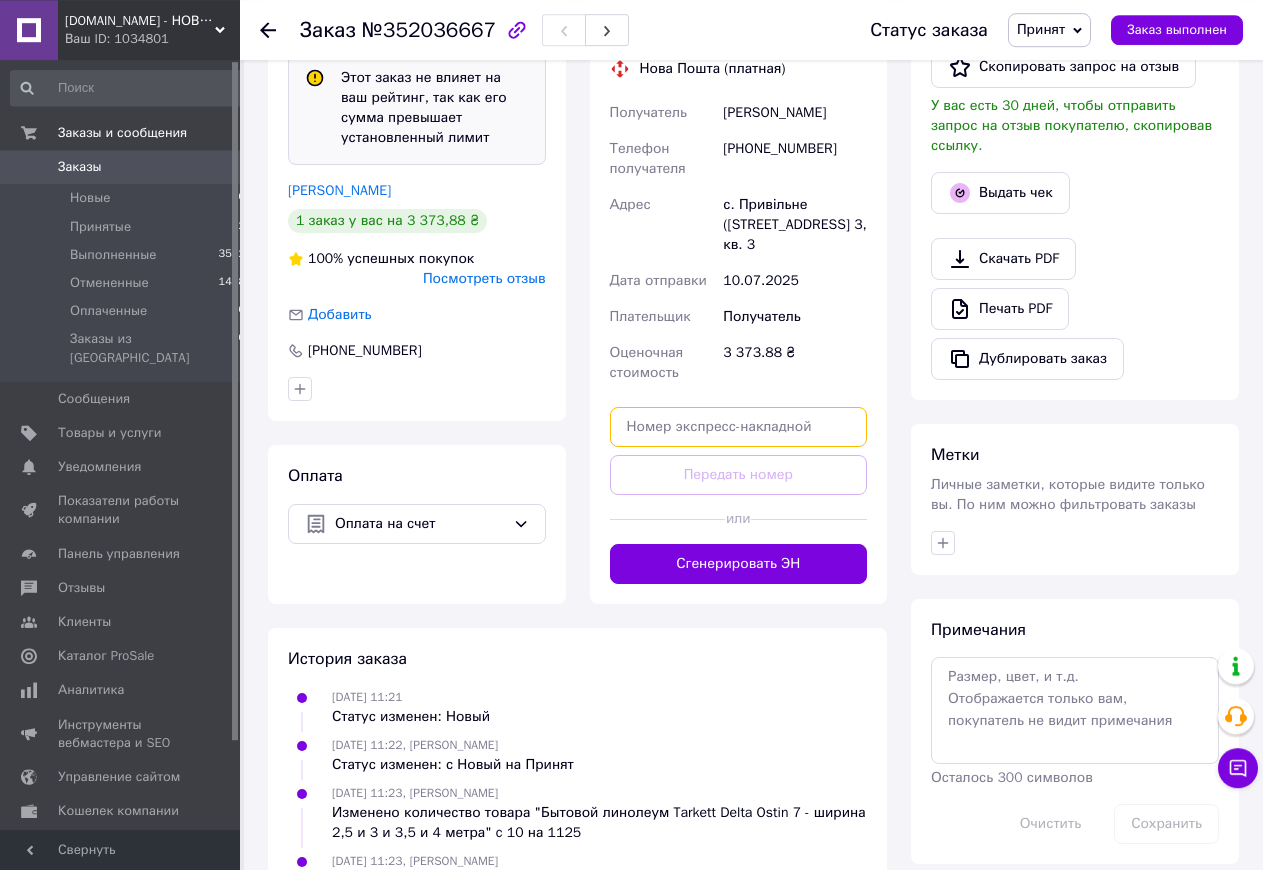 click at bounding box center (739, 427) 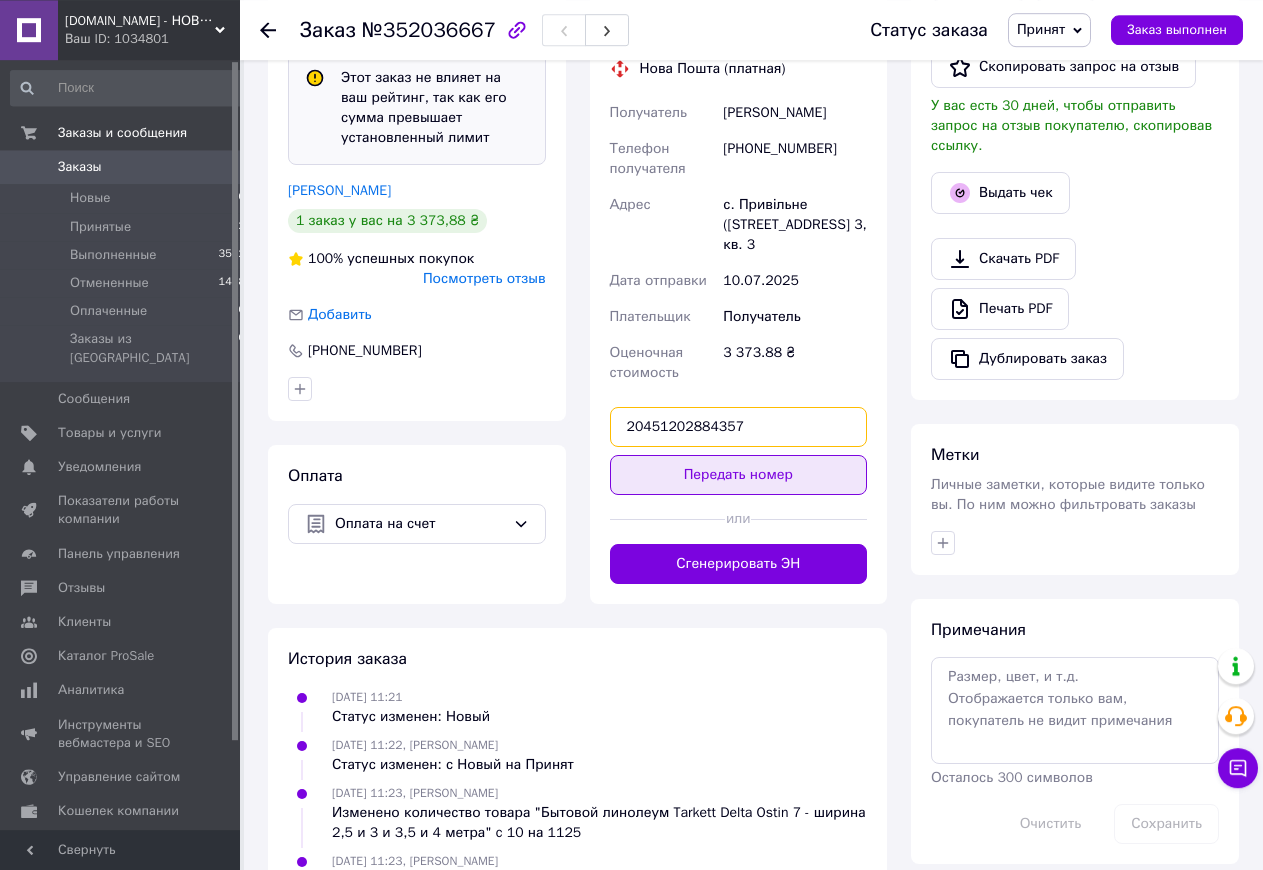 type on "20451202884357" 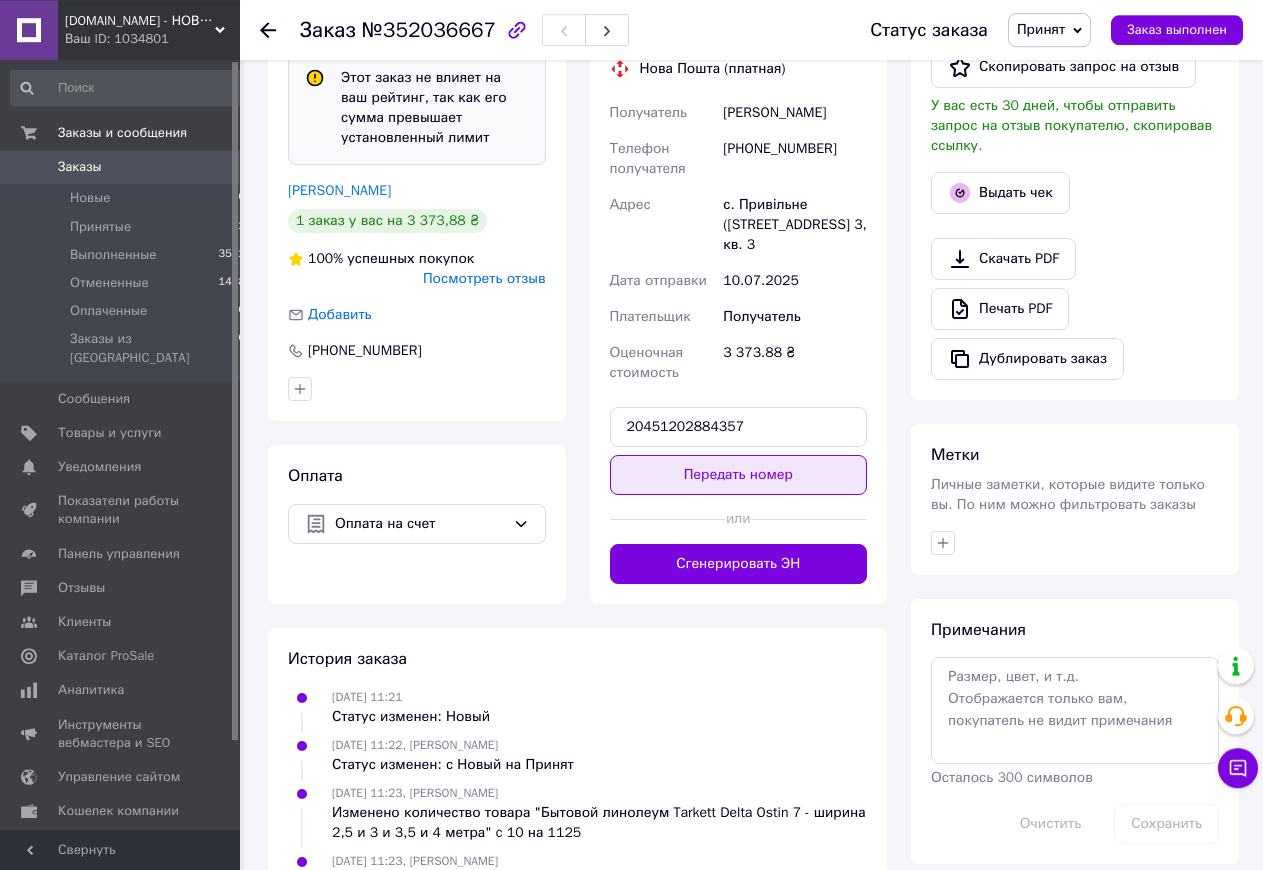 click on "Передать номер" at bounding box center (739, 475) 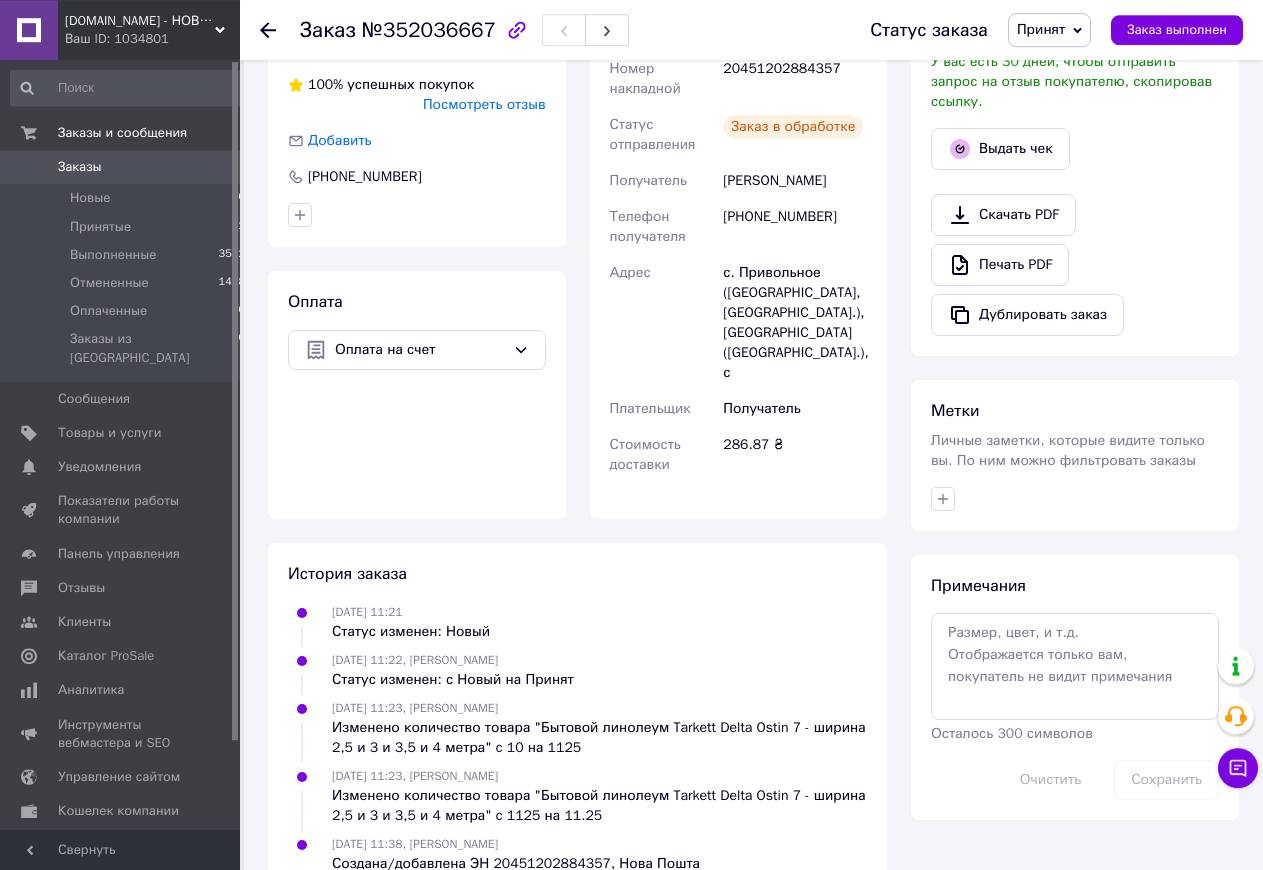 scroll, scrollTop: 507, scrollLeft: 0, axis: vertical 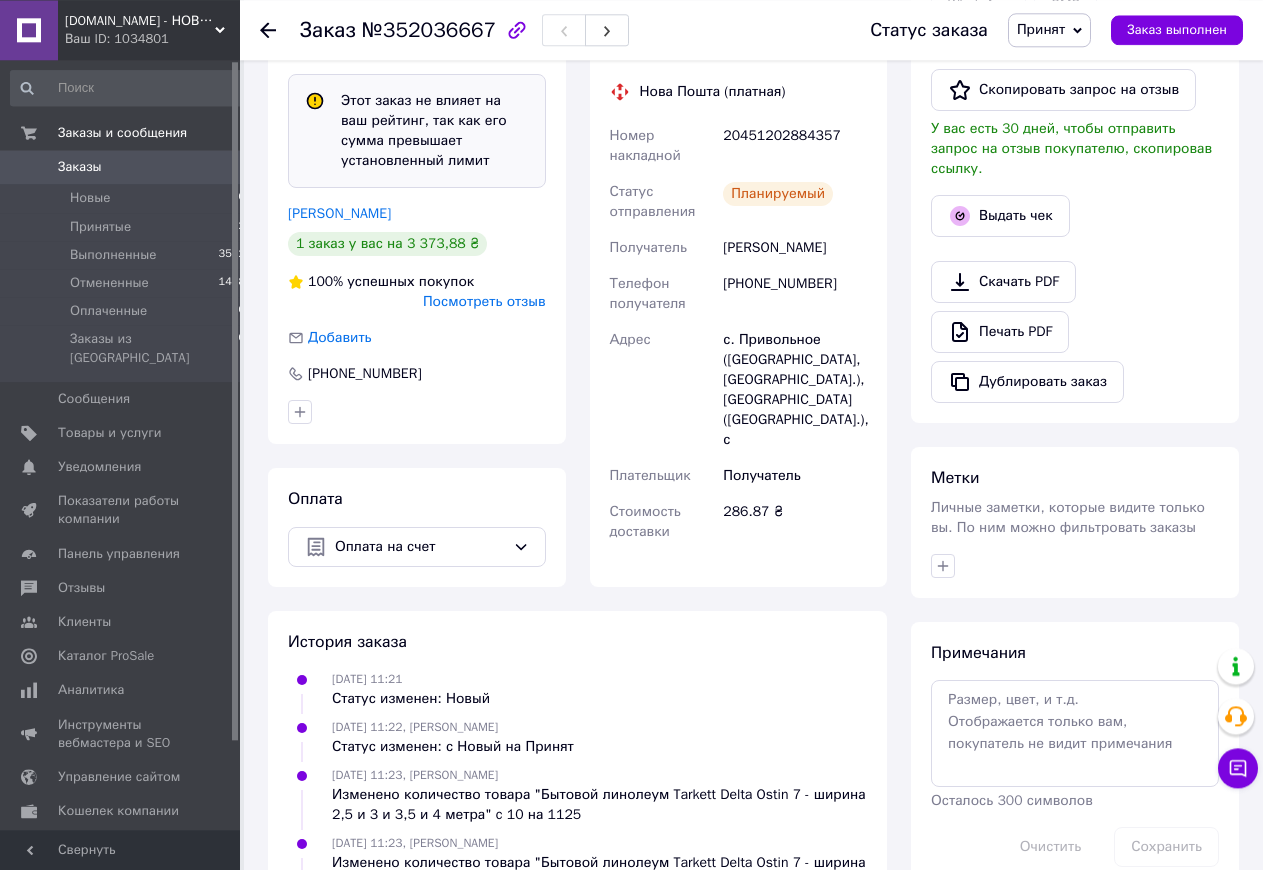 click 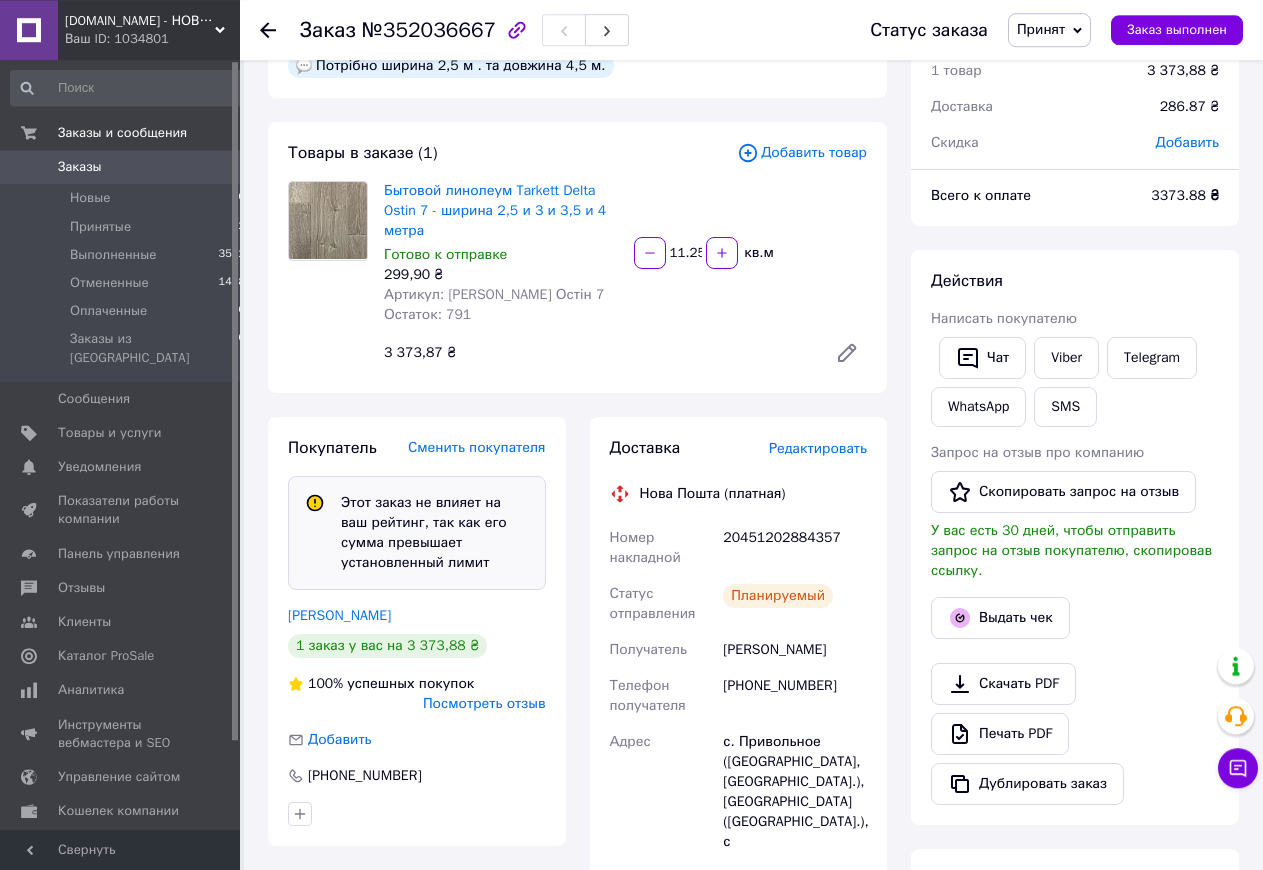 scroll, scrollTop: 0, scrollLeft: 0, axis: both 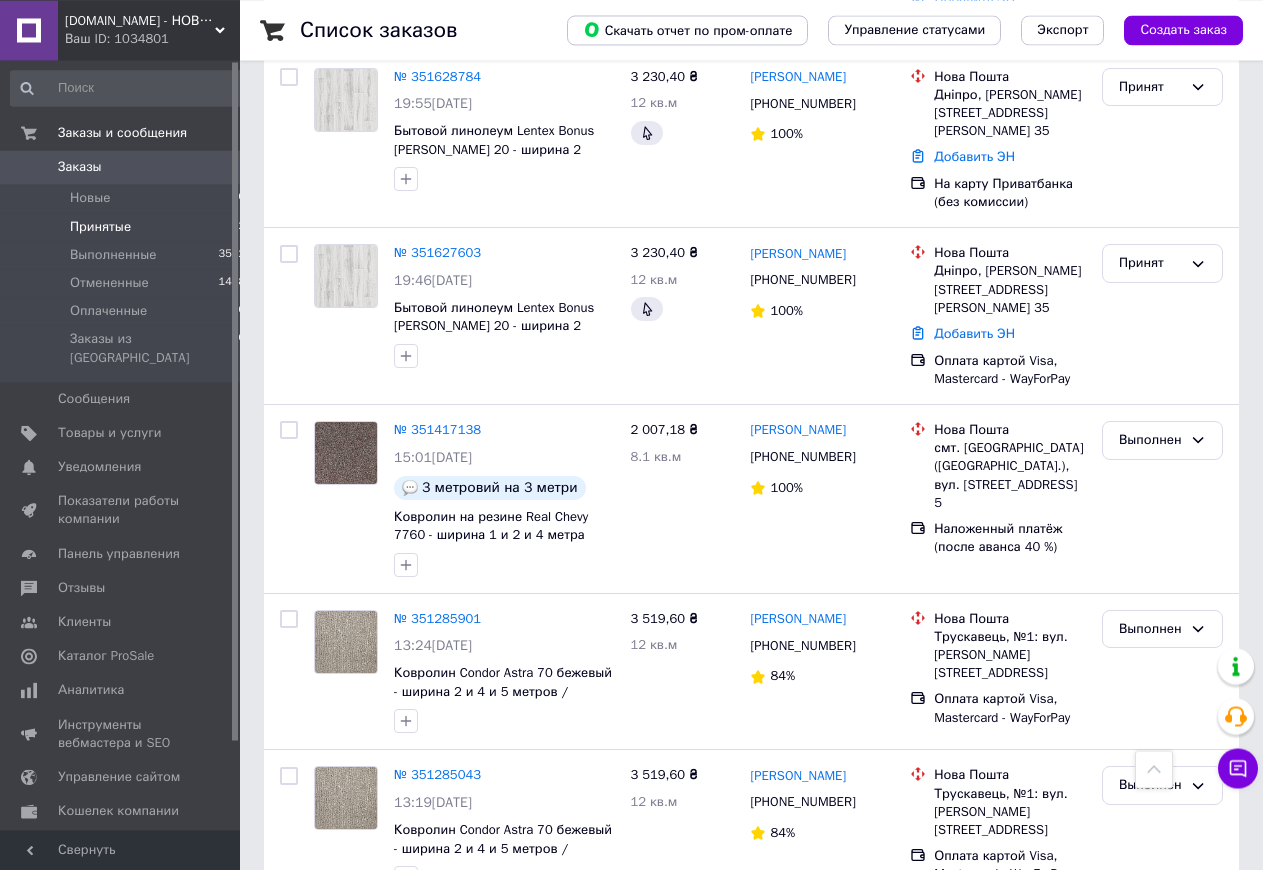 click on "Принятые" at bounding box center (100, 227) 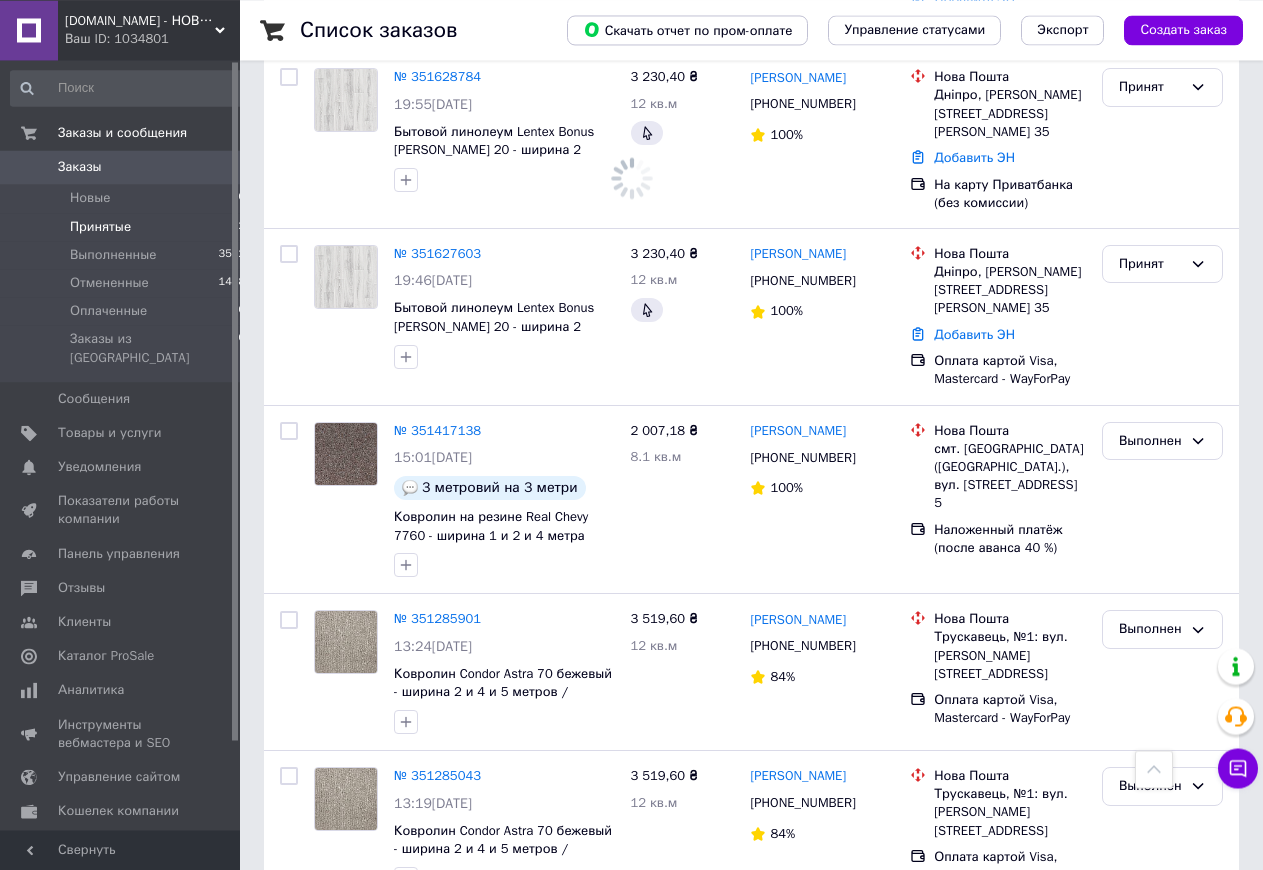 scroll, scrollTop: 0, scrollLeft: 0, axis: both 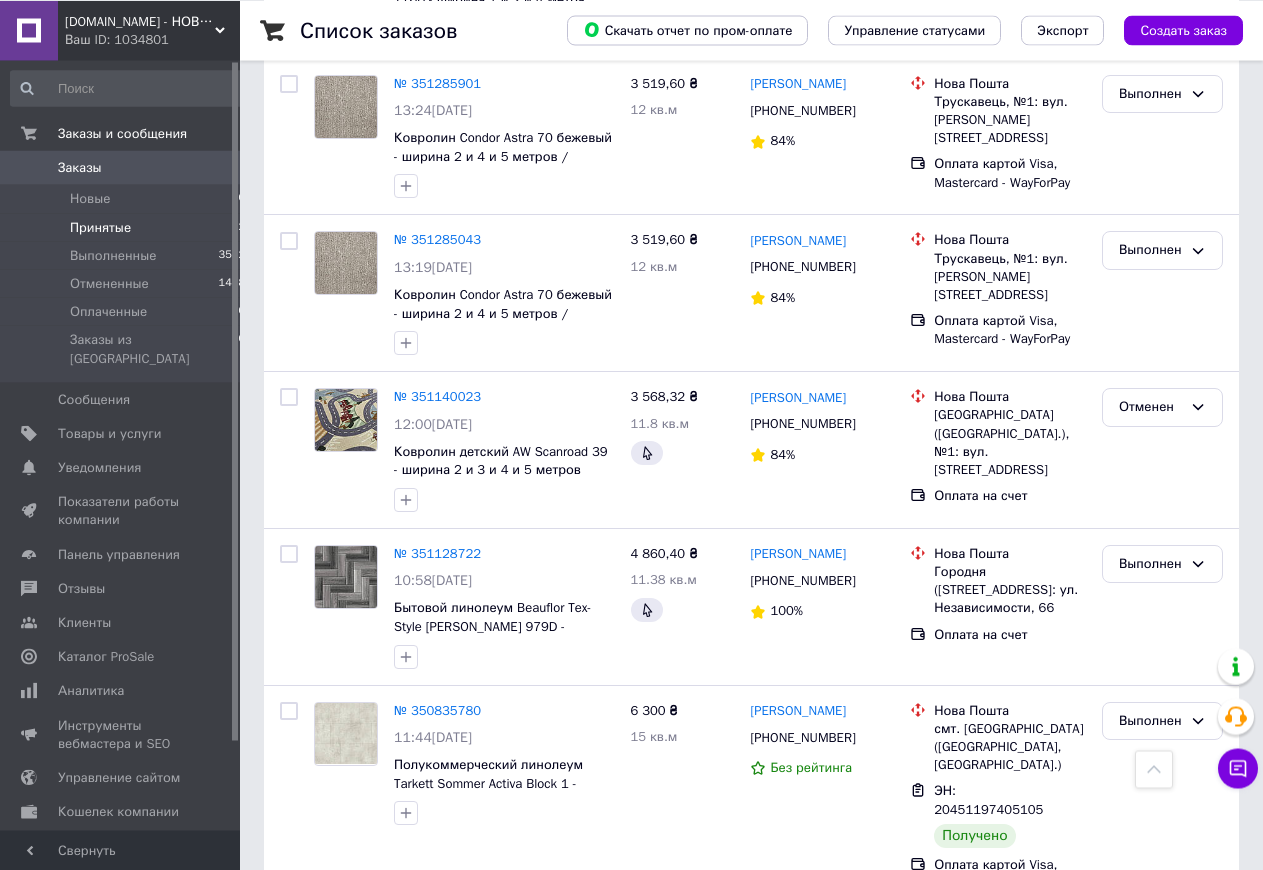 click on "Принятые 12" at bounding box center [128, 227] 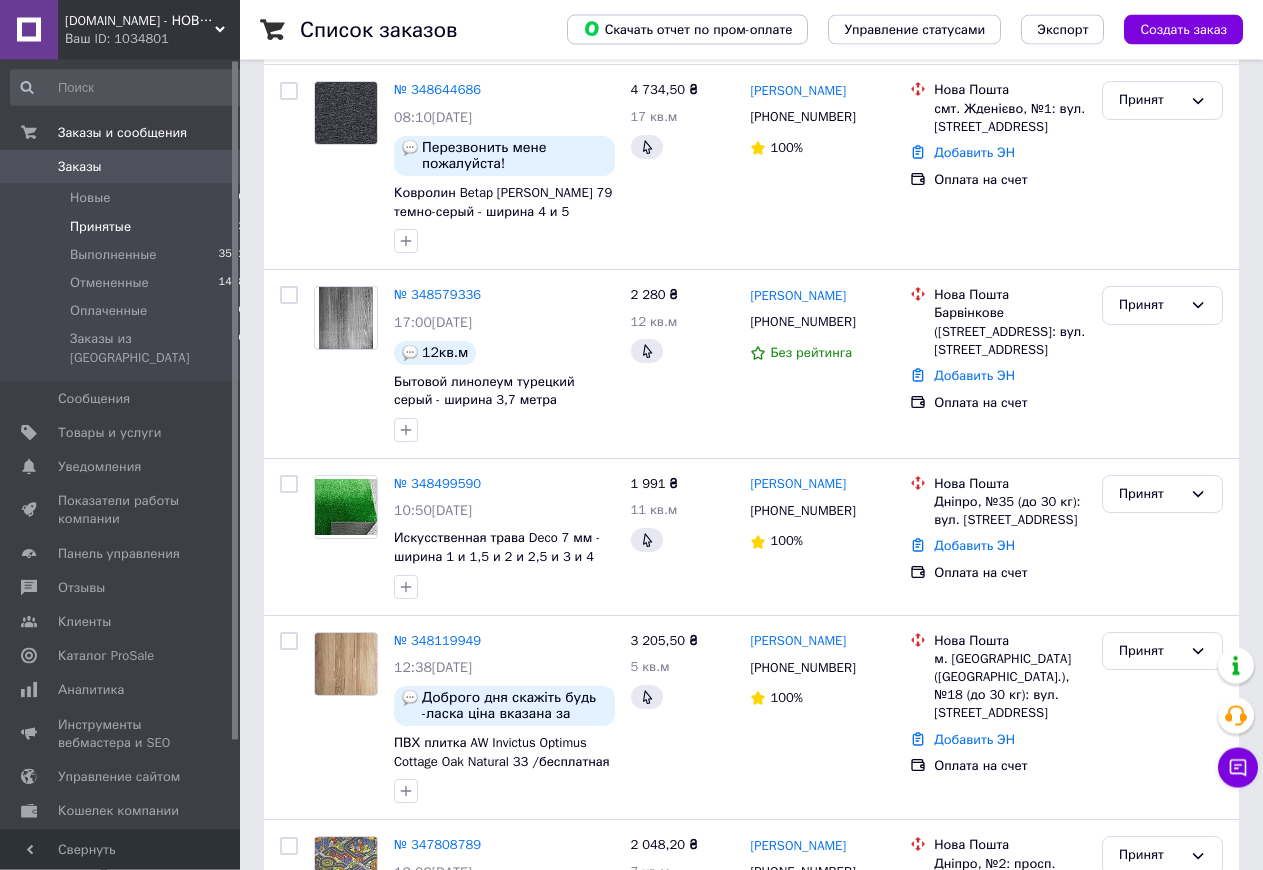 scroll, scrollTop: 0, scrollLeft: 0, axis: both 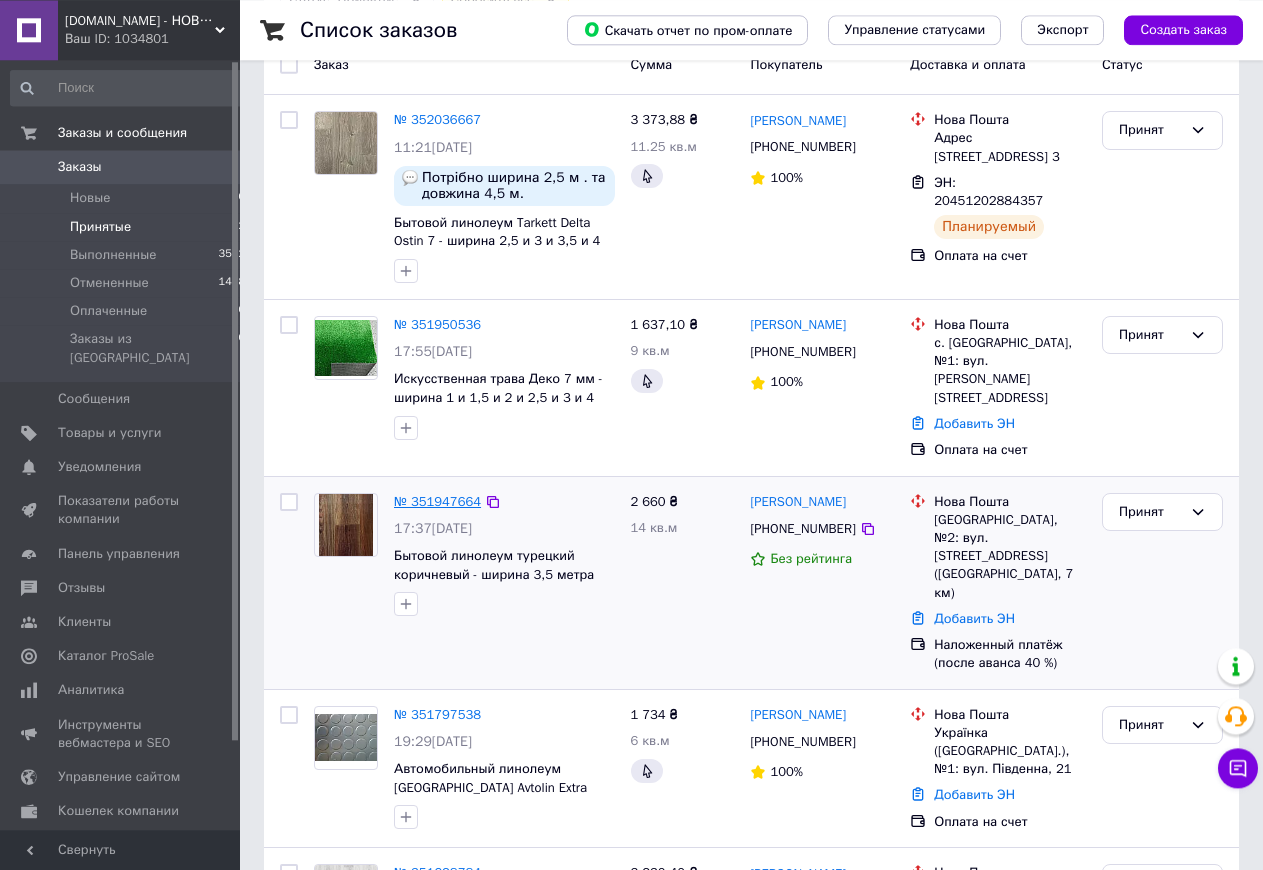 click on "№ 351947664" at bounding box center [437, 501] 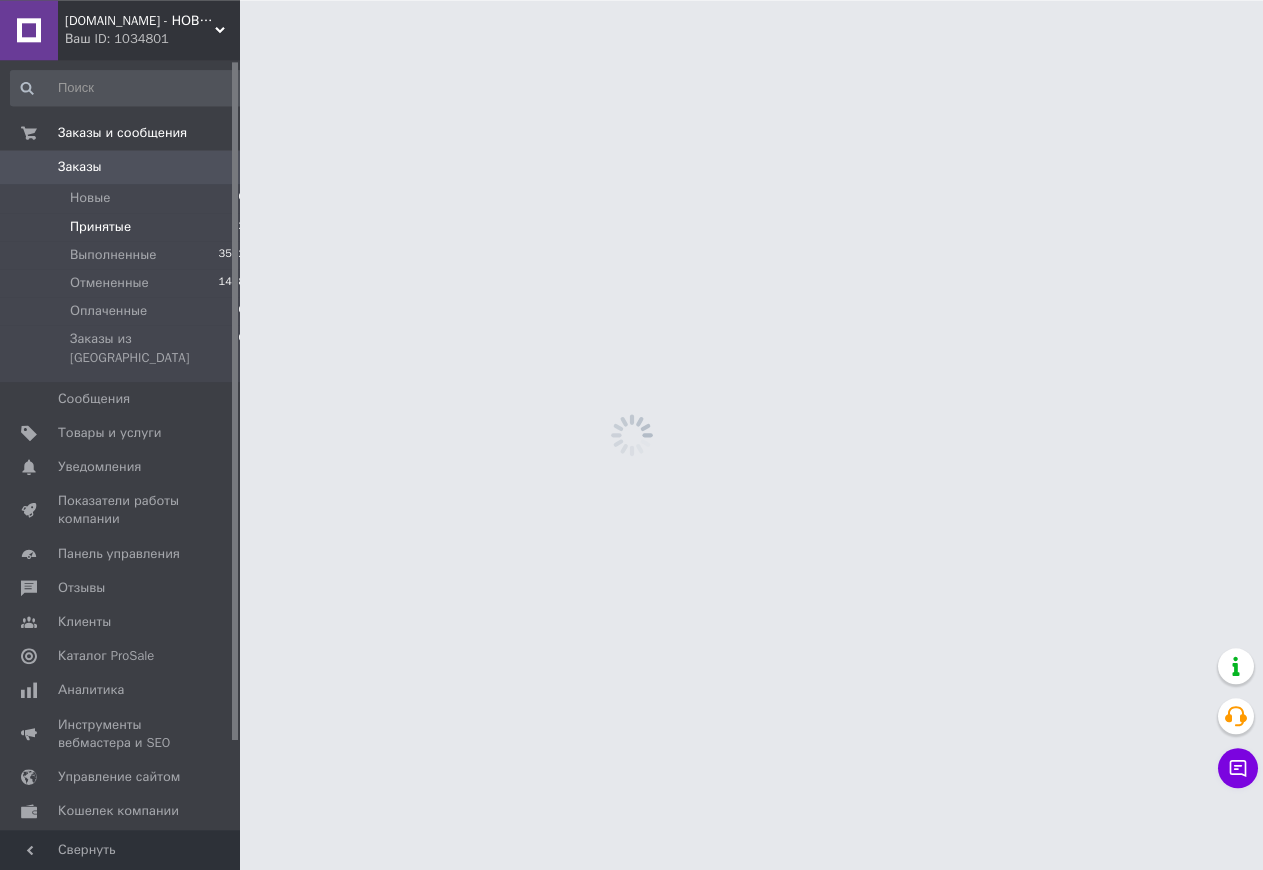 scroll, scrollTop: 0, scrollLeft: 0, axis: both 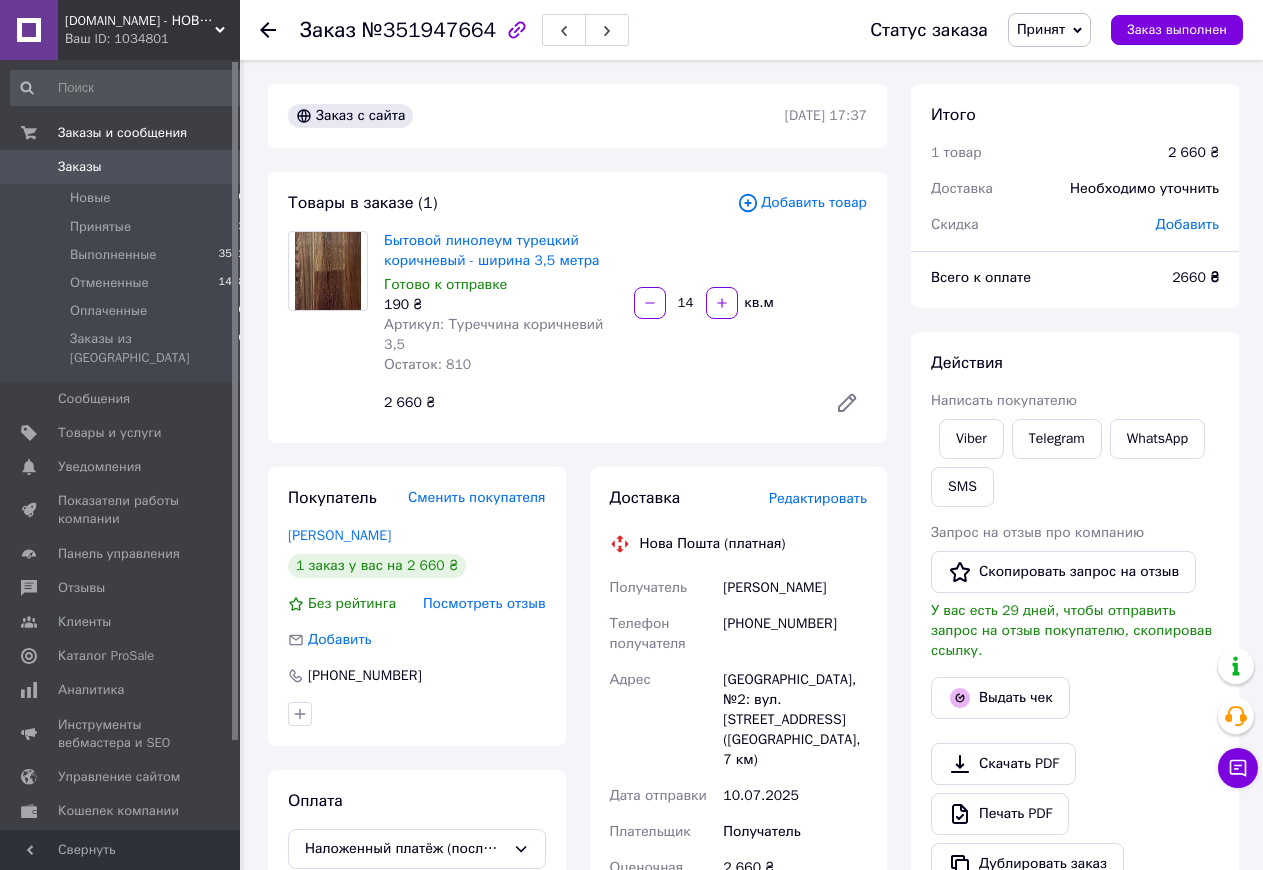 click on "14" at bounding box center [686, 303] 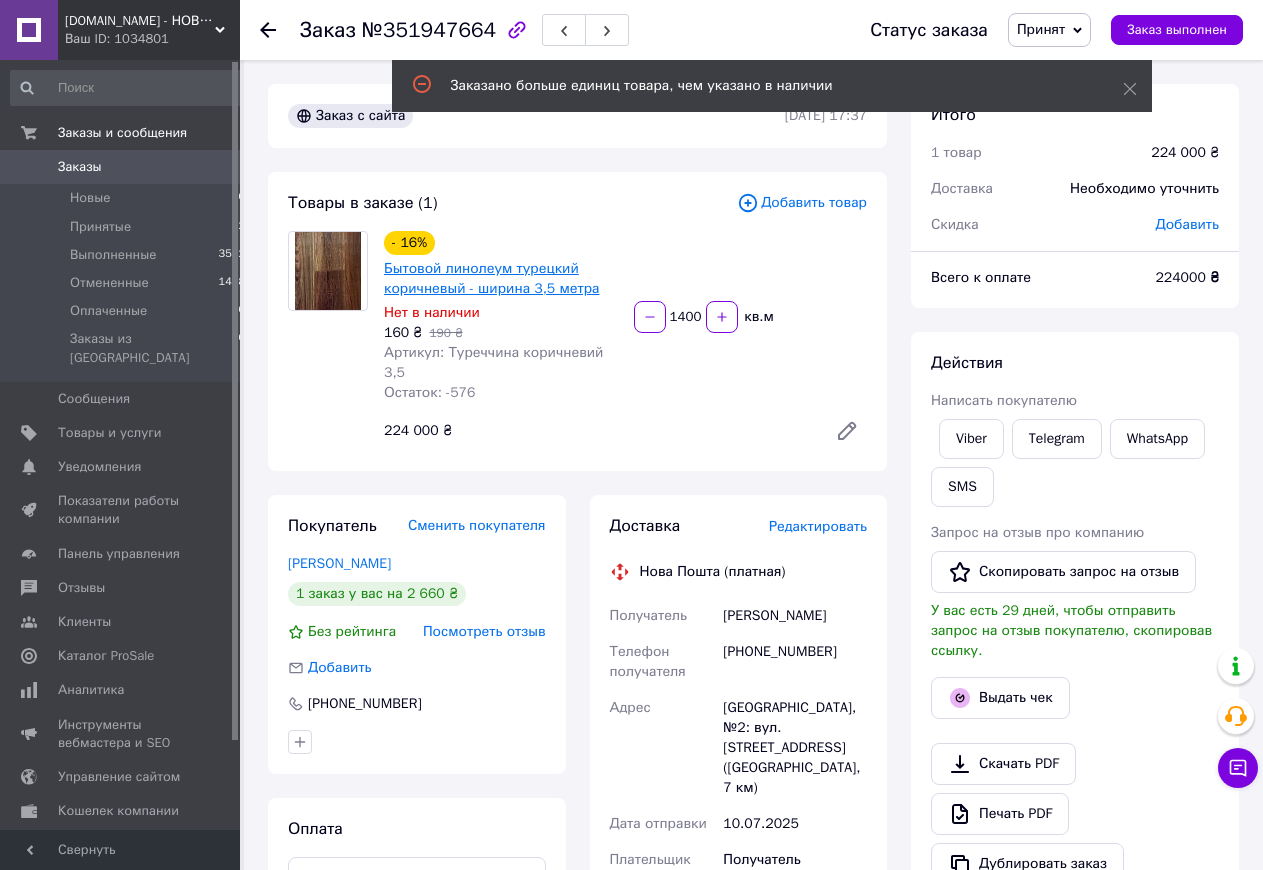 click on "Бытовой линолеум турецкий коричневый - ширина 3,5 метра" at bounding box center [492, 278] 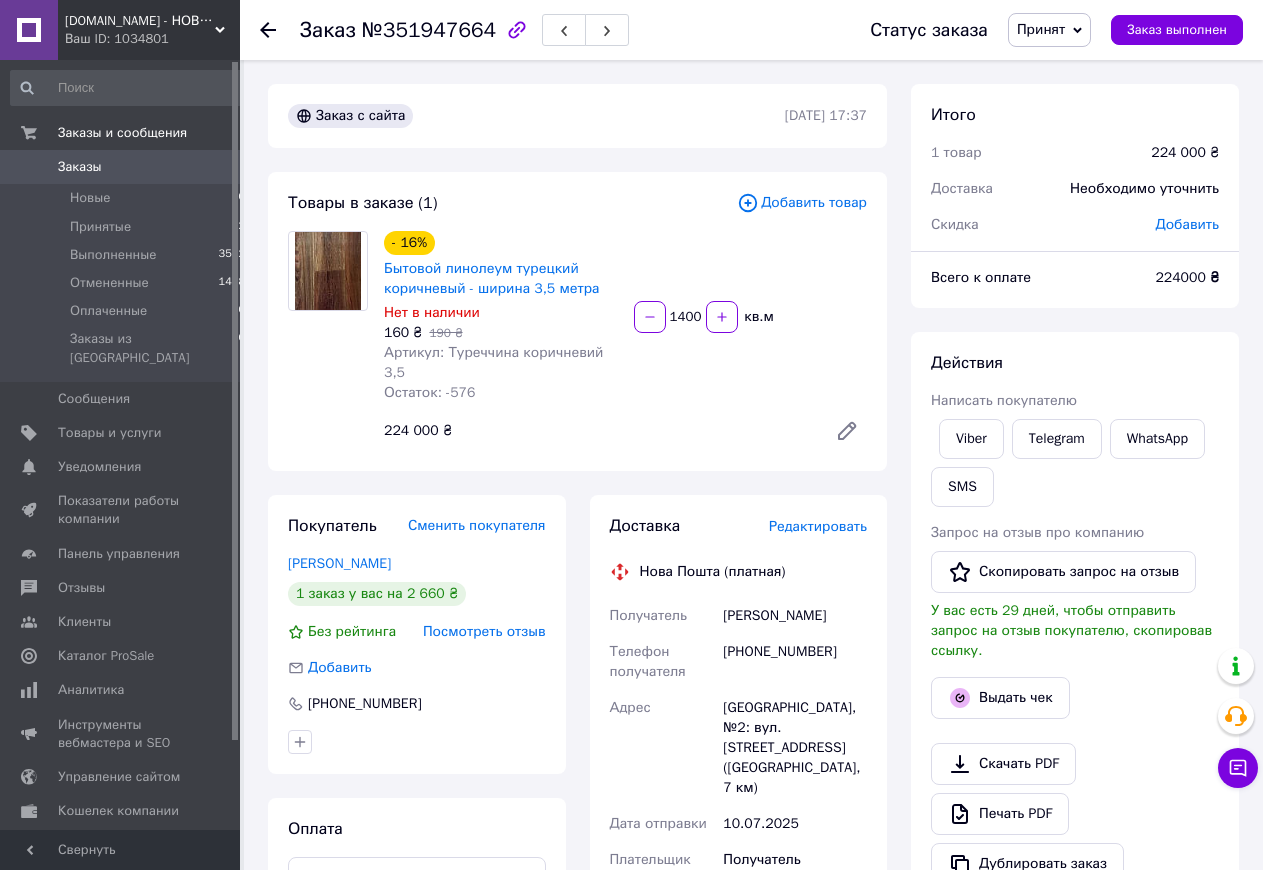 drag, startPoint x: 683, startPoint y: 302, endPoint x: 728, endPoint y: 313, distance: 46.32494 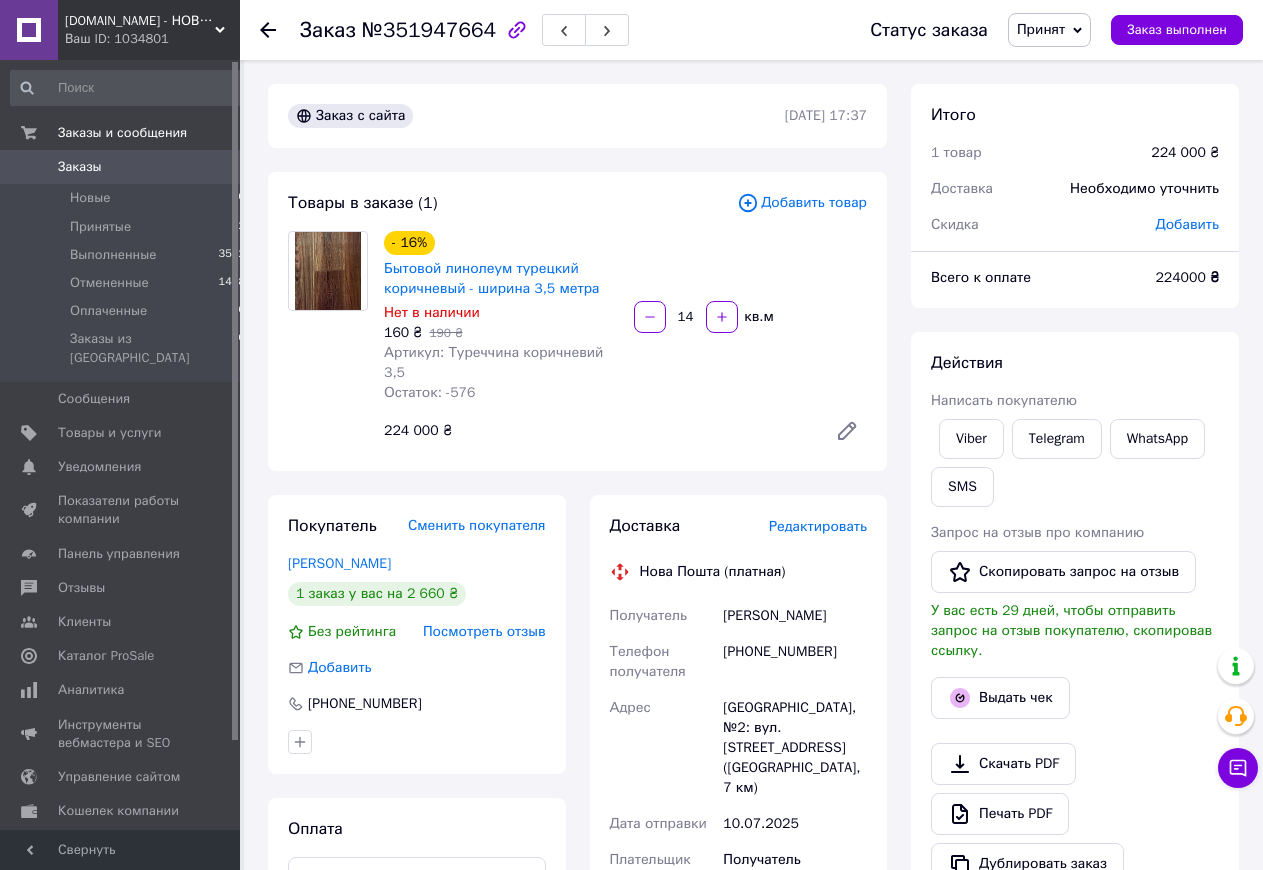 type on "14" 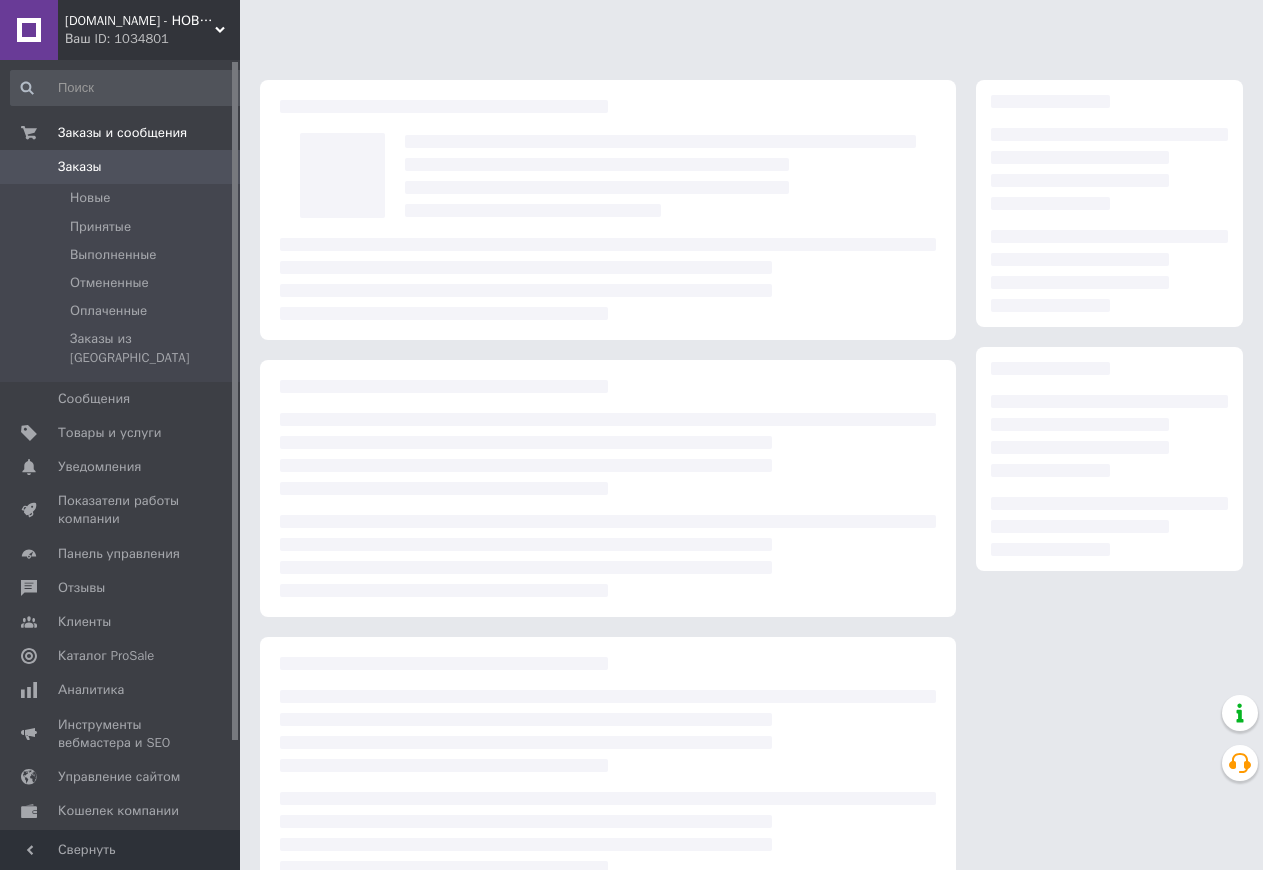 scroll, scrollTop: 0, scrollLeft: 0, axis: both 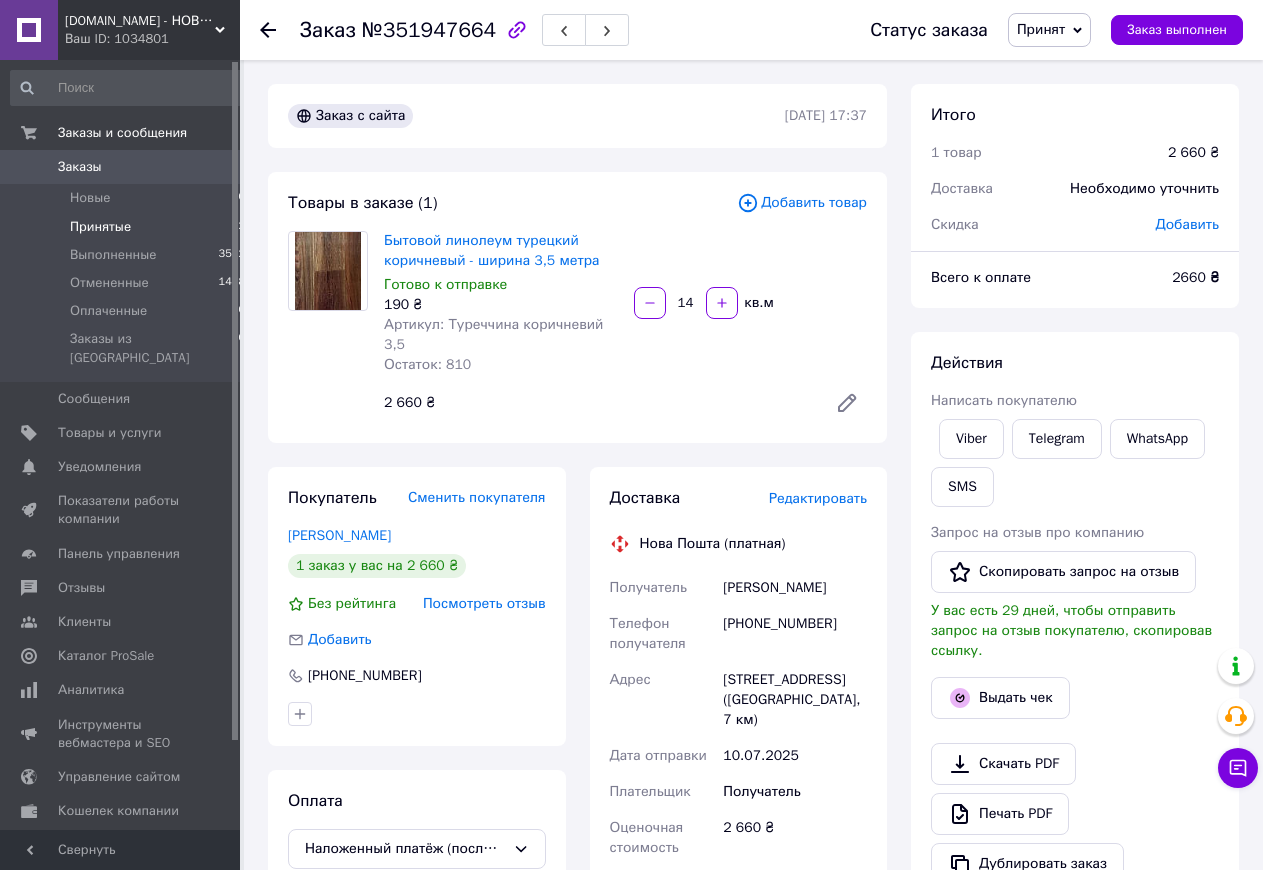 click on "Принятые 12" at bounding box center (128, 227) 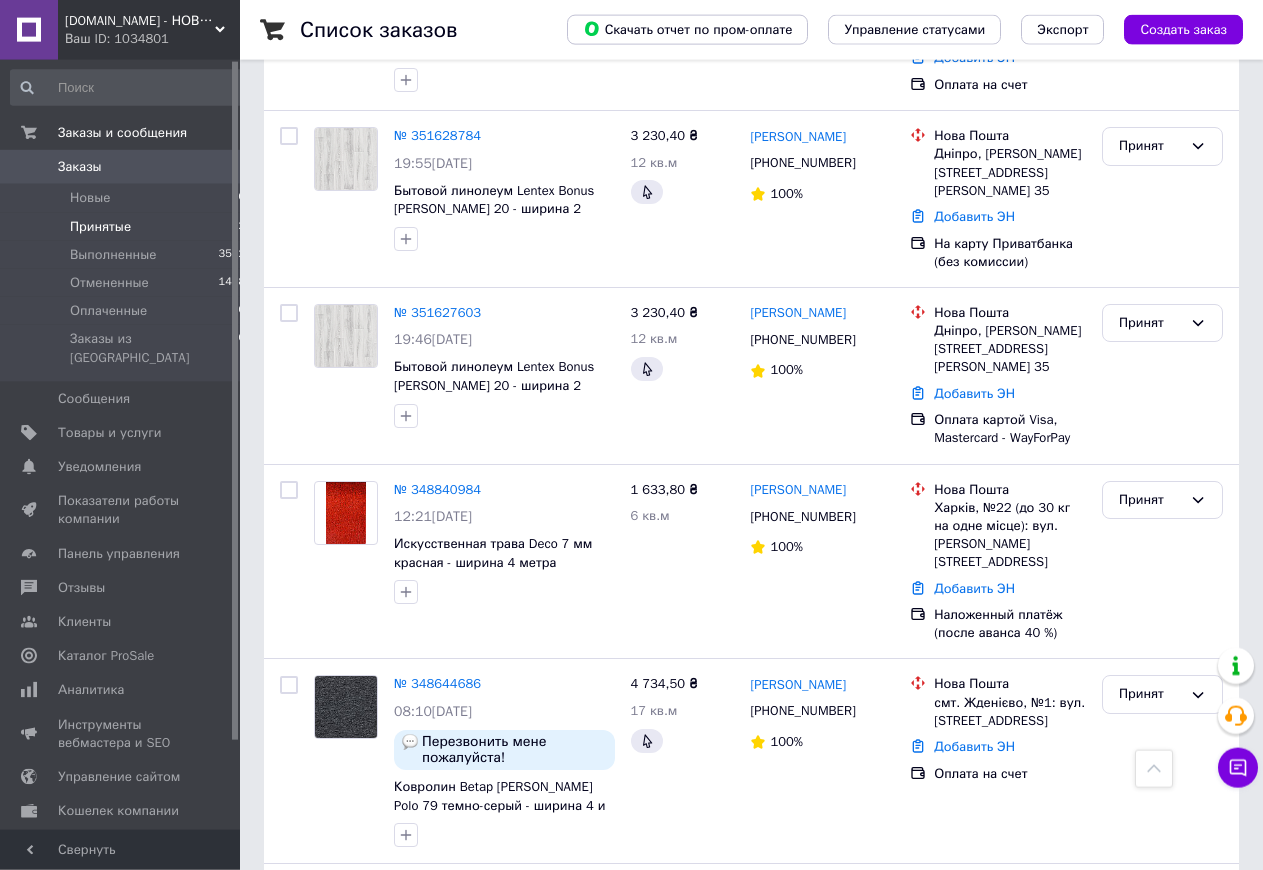 scroll, scrollTop: 947, scrollLeft: 0, axis: vertical 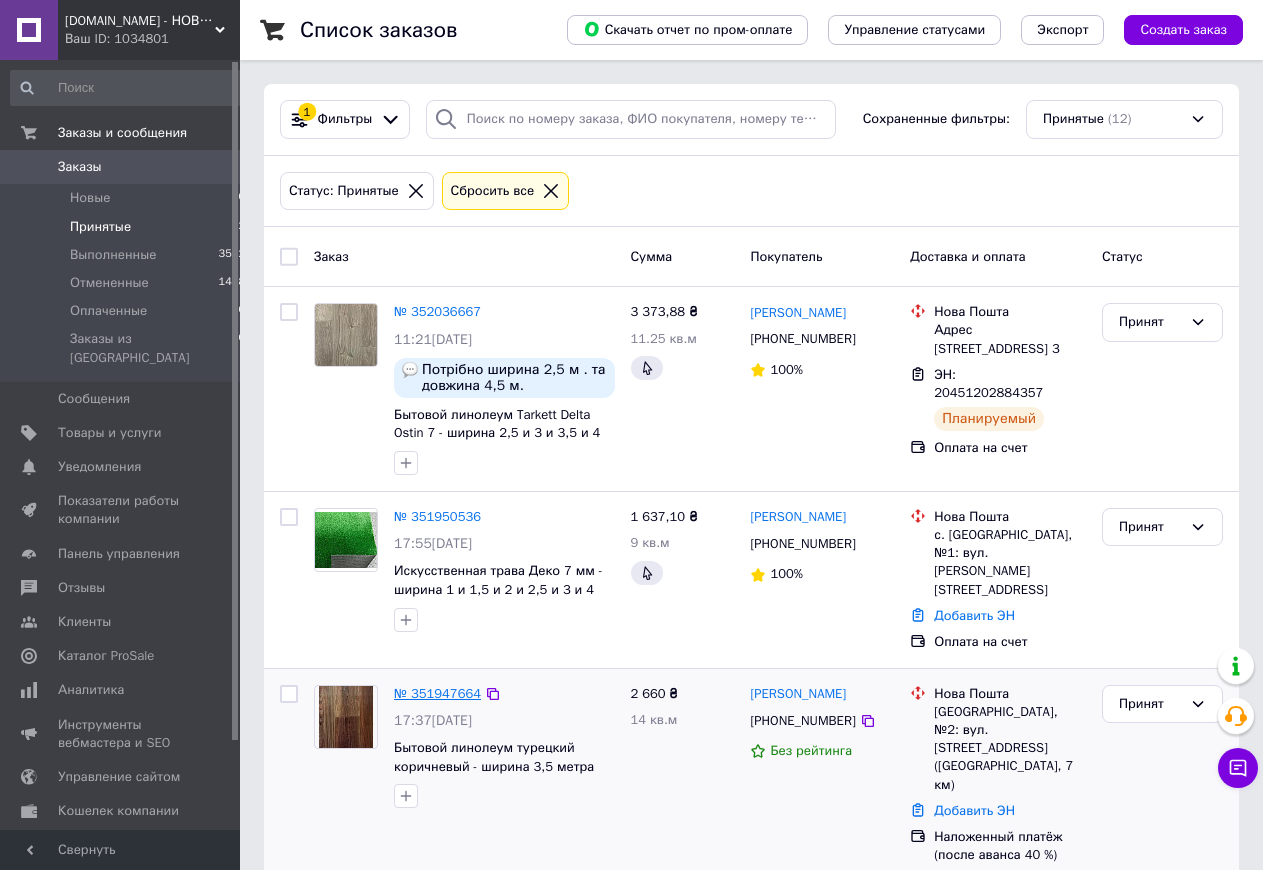 click on "№ 351947664" at bounding box center [437, 693] 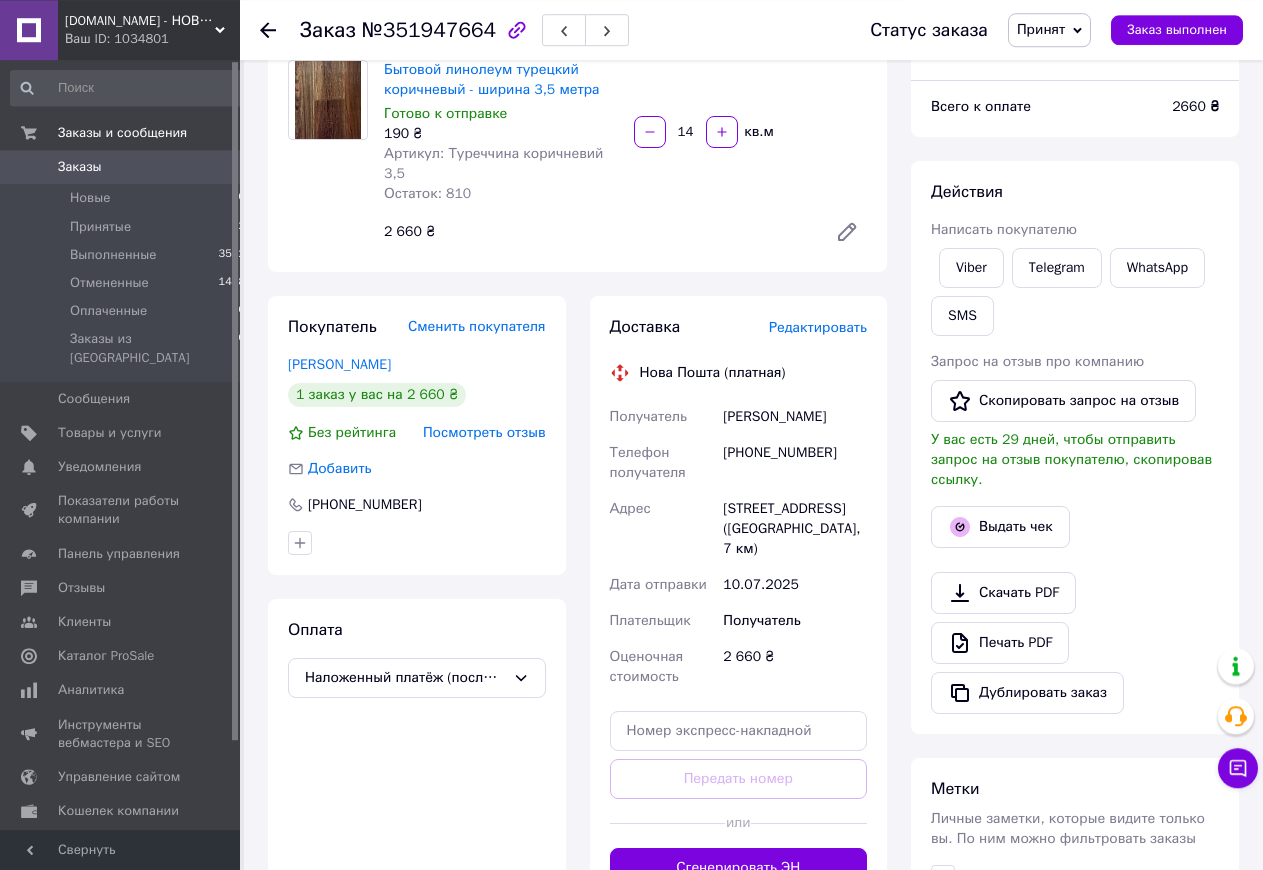 scroll, scrollTop: 0, scrollLeft: 0, axis: both 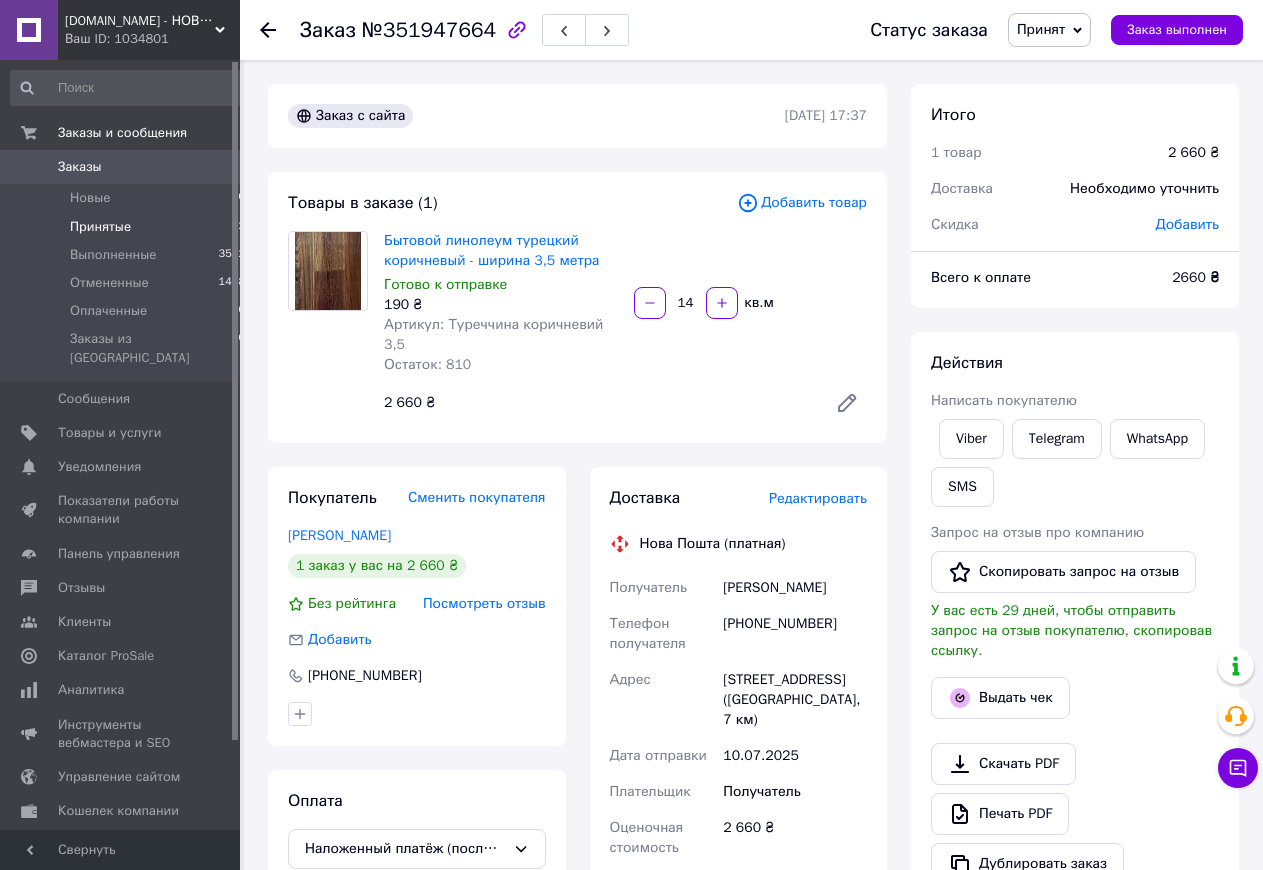 click on "Принятые" at bounding box center (100, 227) 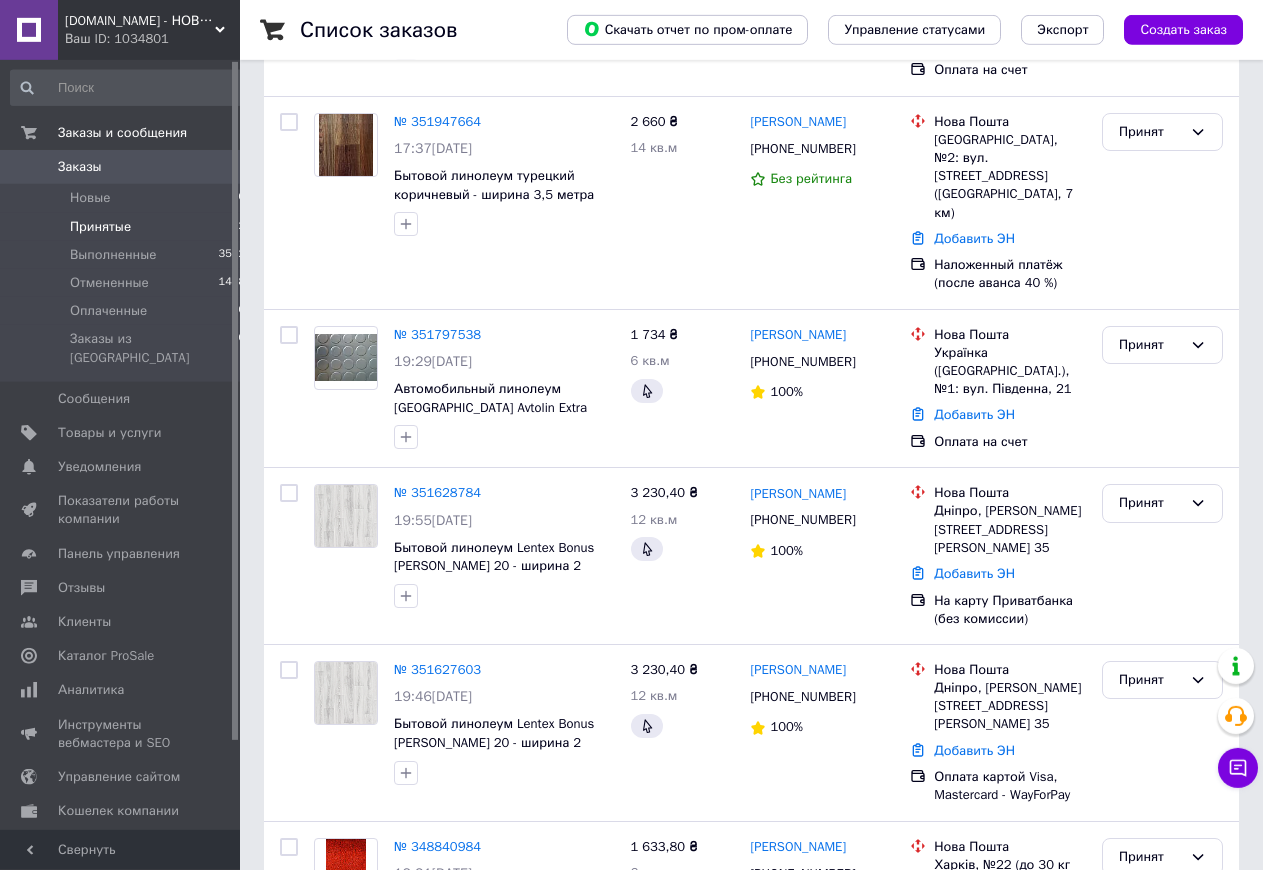 scroll, scrollTop: 616, scrollLeft: 0, axis: vertical 